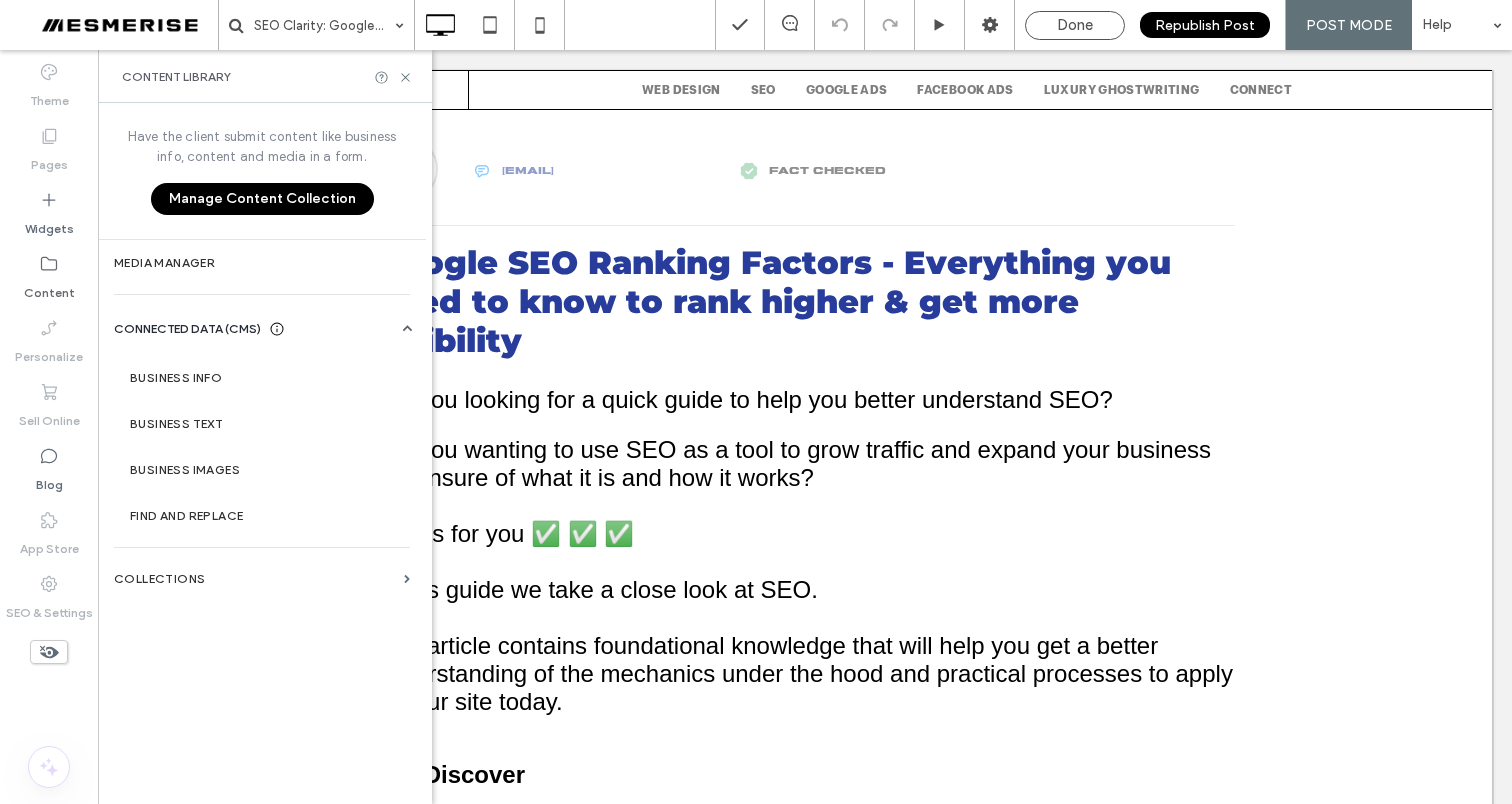 scroll, scrollTop: 12209, scrollLeft: 0, axis: vertical 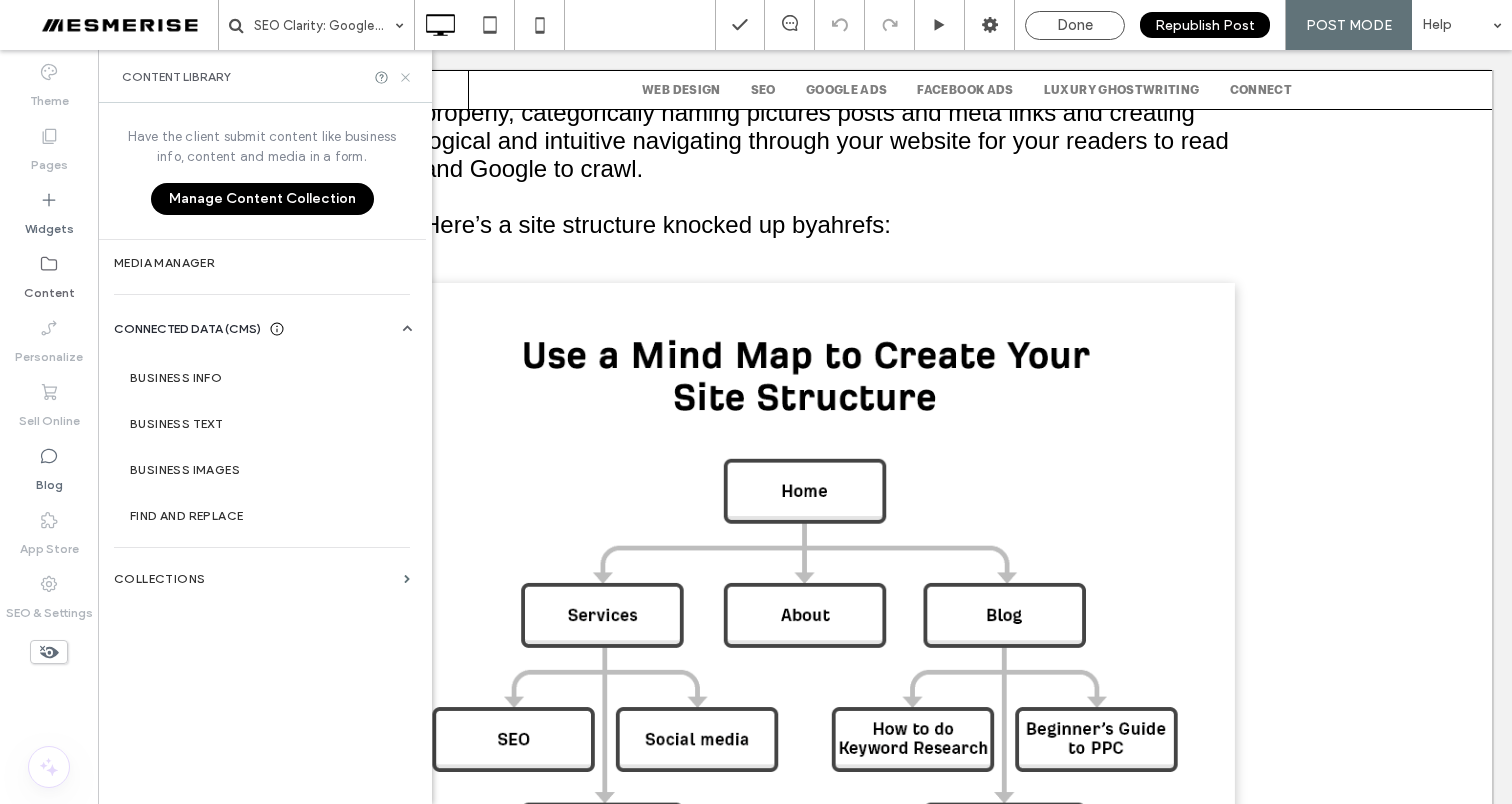 click 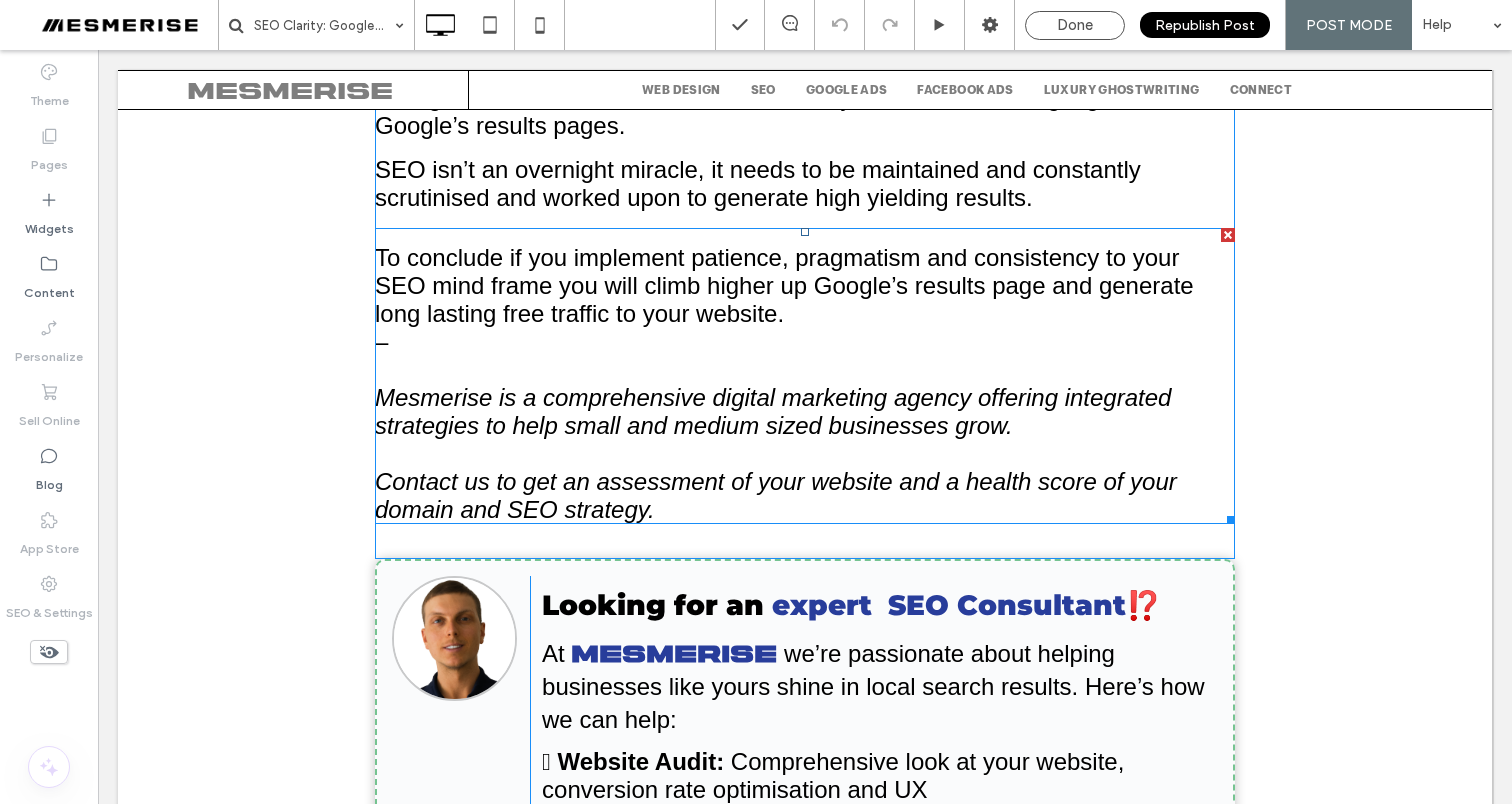 scroll, scrollTop: 14394, scrollLeft: 0, axis: vertical 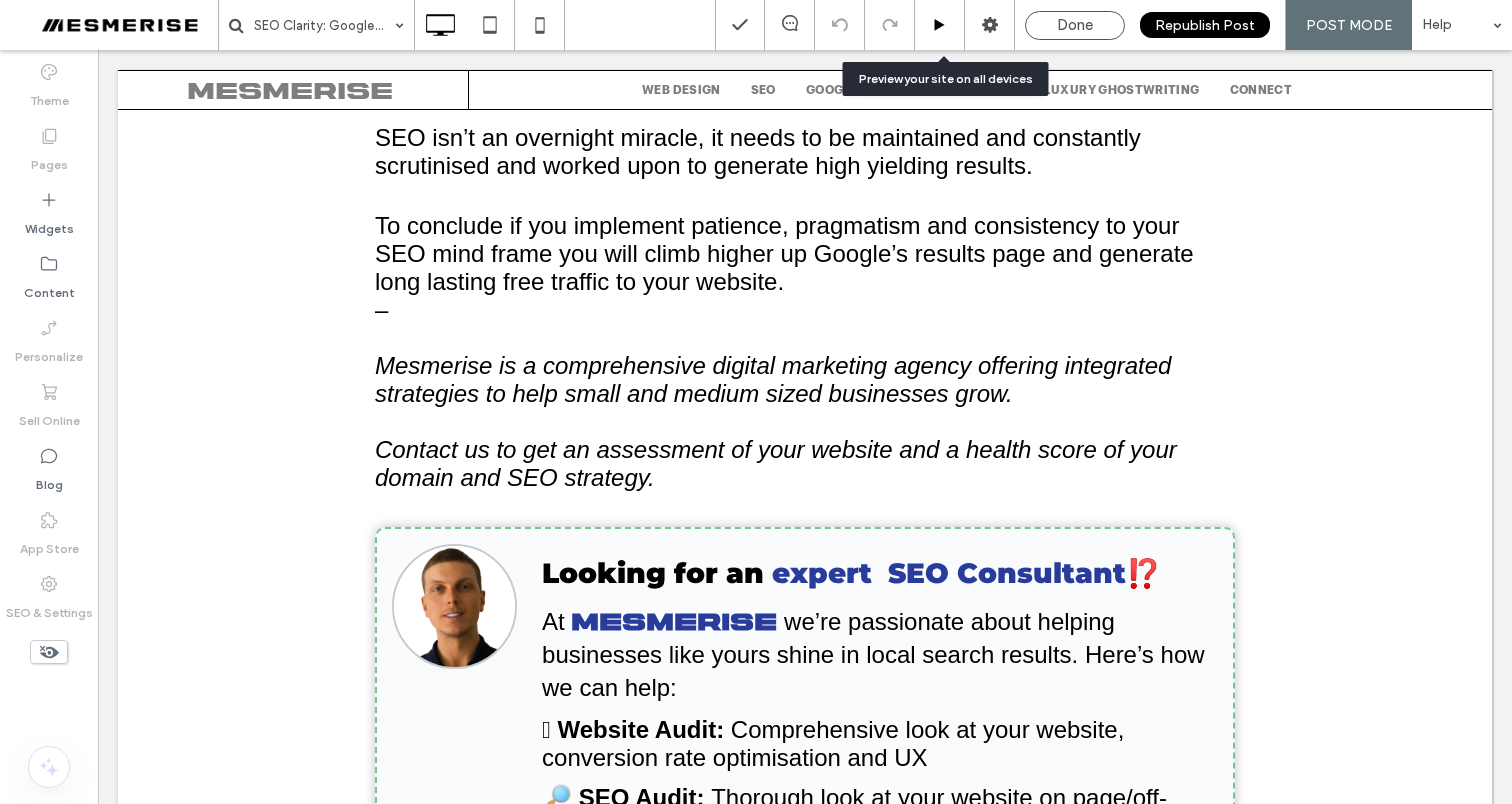 click 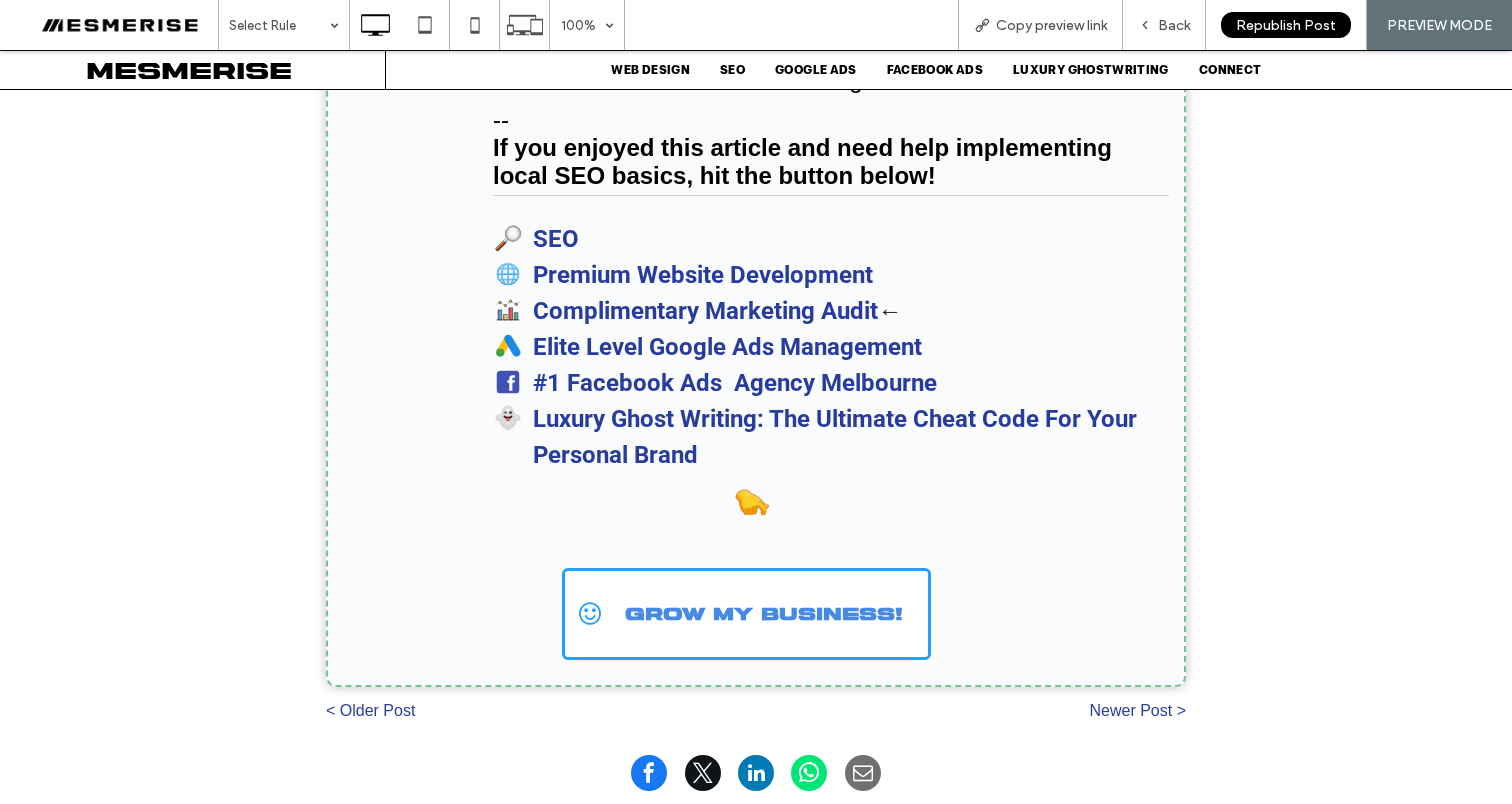 scroll, scrollTop: 15829, scrollLeft: 0, axis: vertical 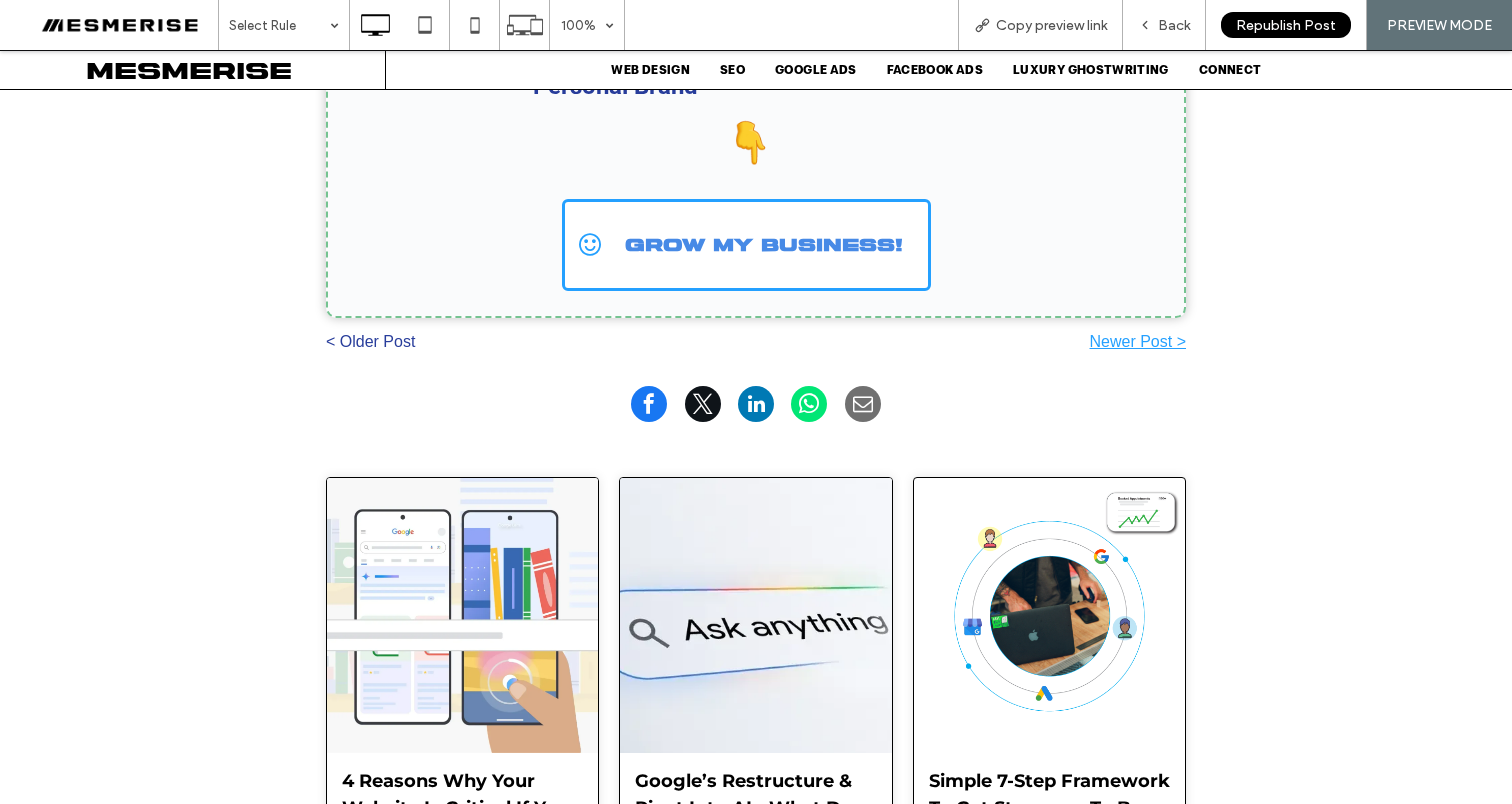 click on "Newer Post >" at bounding box center (971, 342) 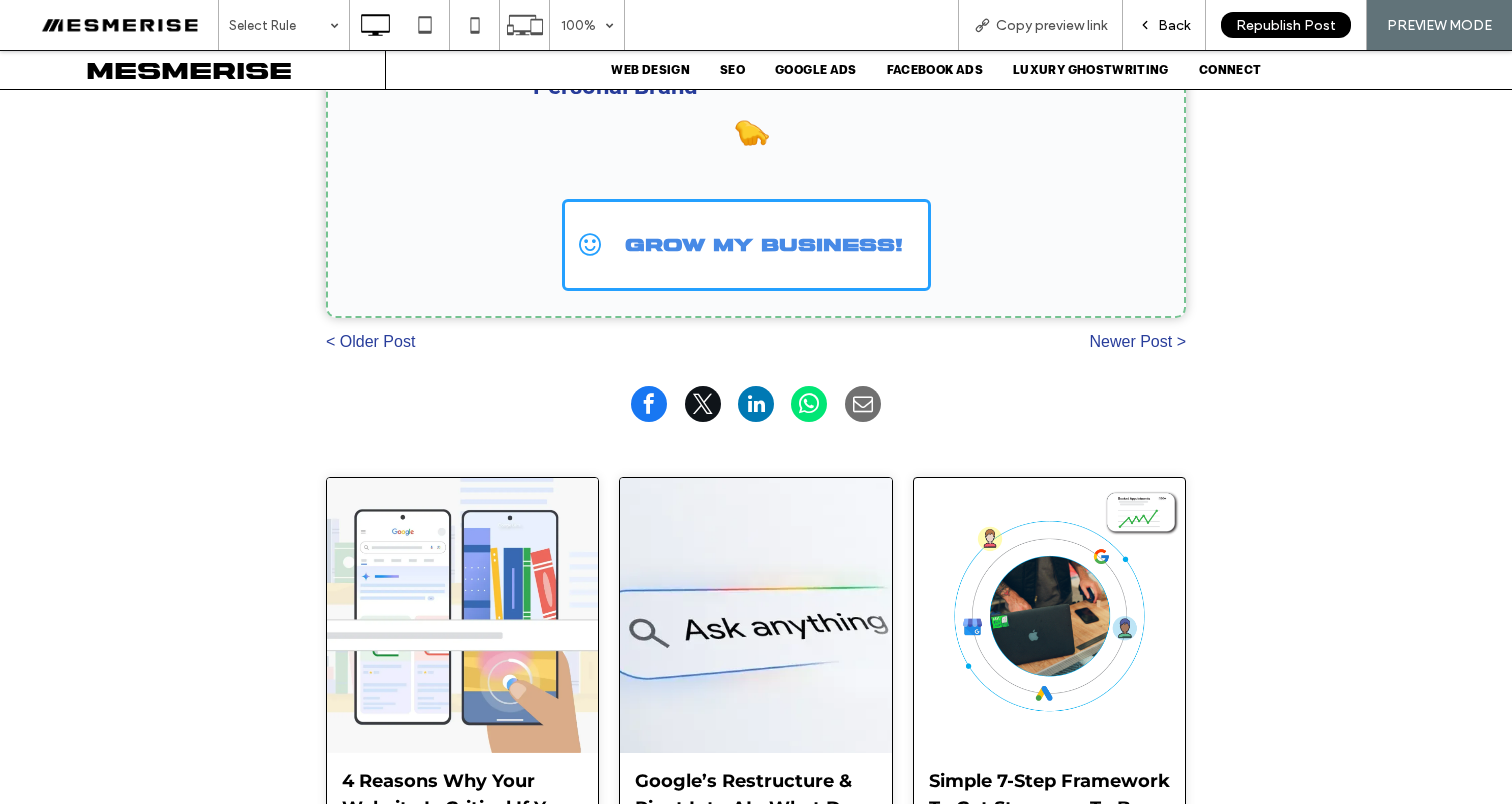 click on "Back" at bounding box center [1164, 25] 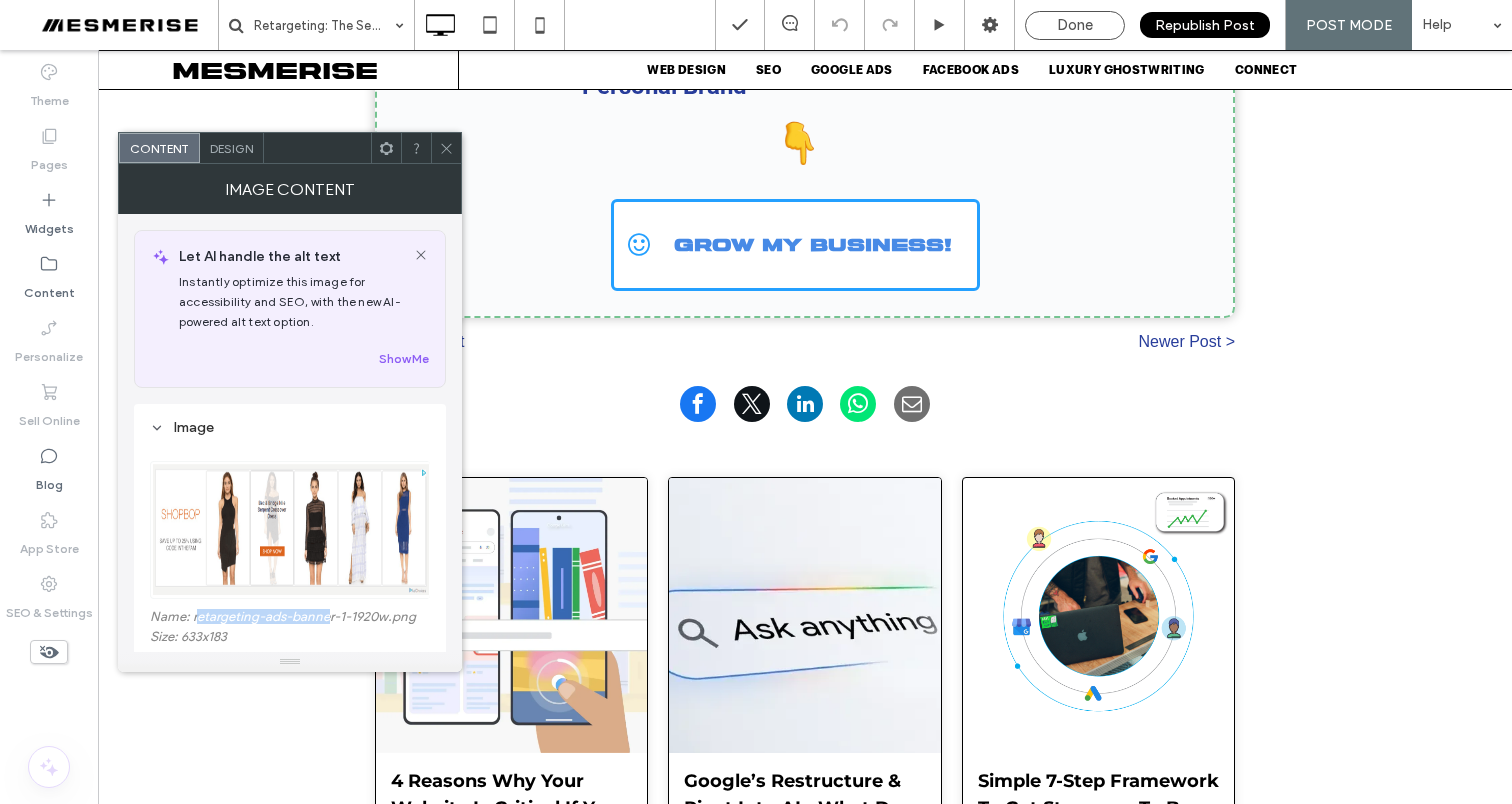 drag, startPoint x: 333, startPoint y: 618, endPoint x: 195, endPoint y: 622, distance: 138.05795 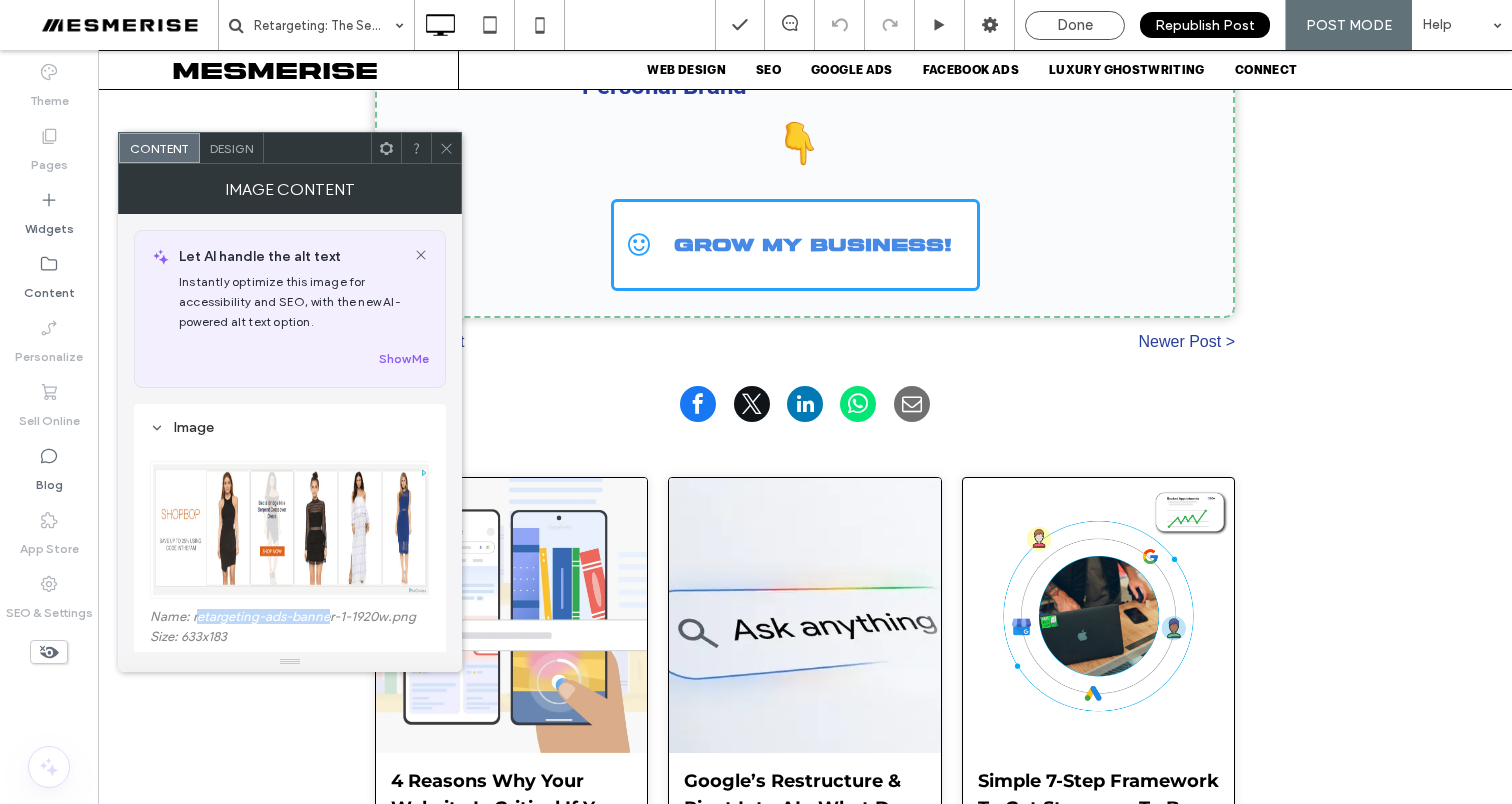 click on "Name: retargeting-ads-banner-1-1920w.png" at bounding box center (290, 619) 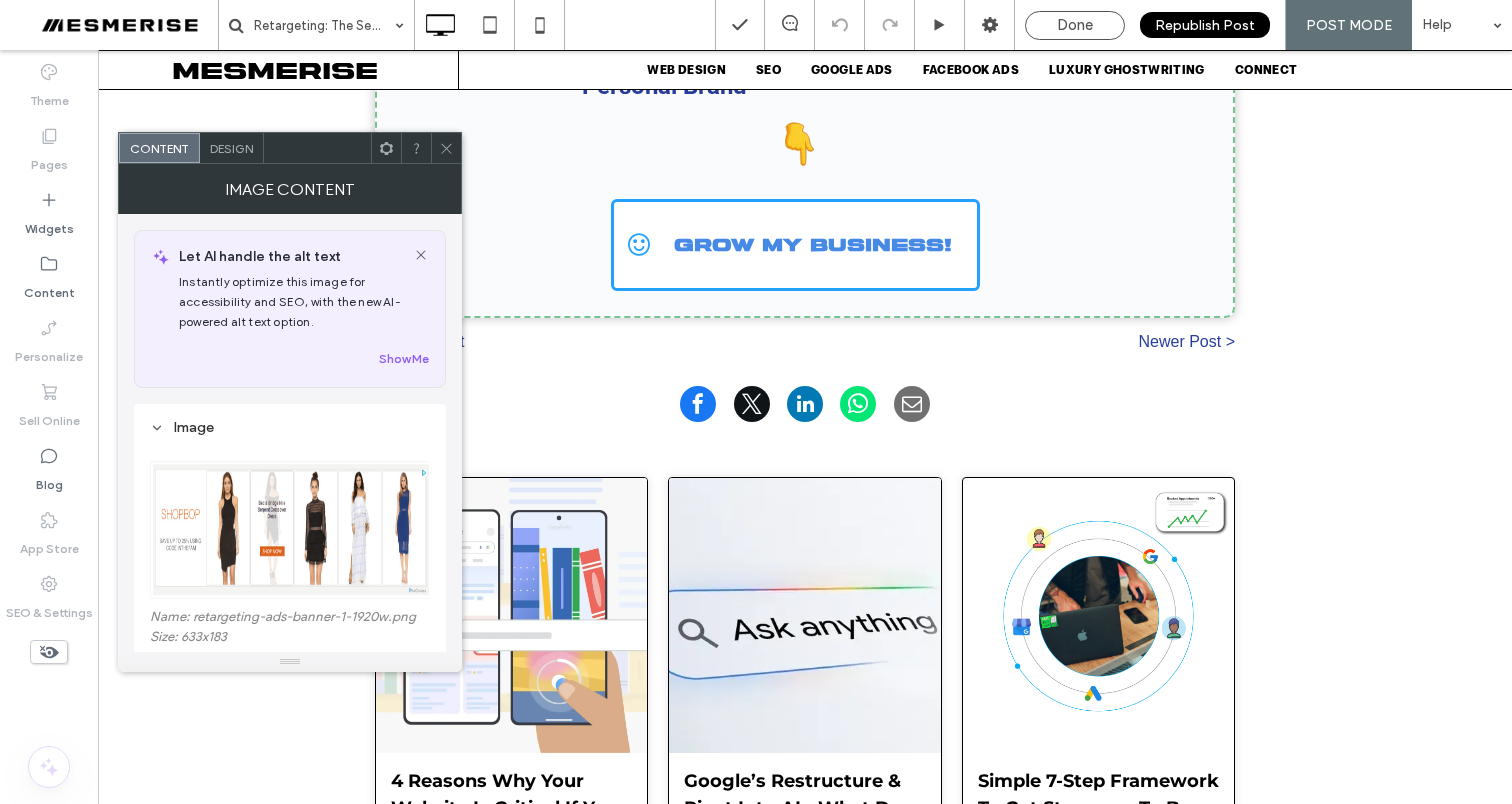 click on "Name: retargeting-ads-banner-1-1920w.png" at bounding box center (290, 619) 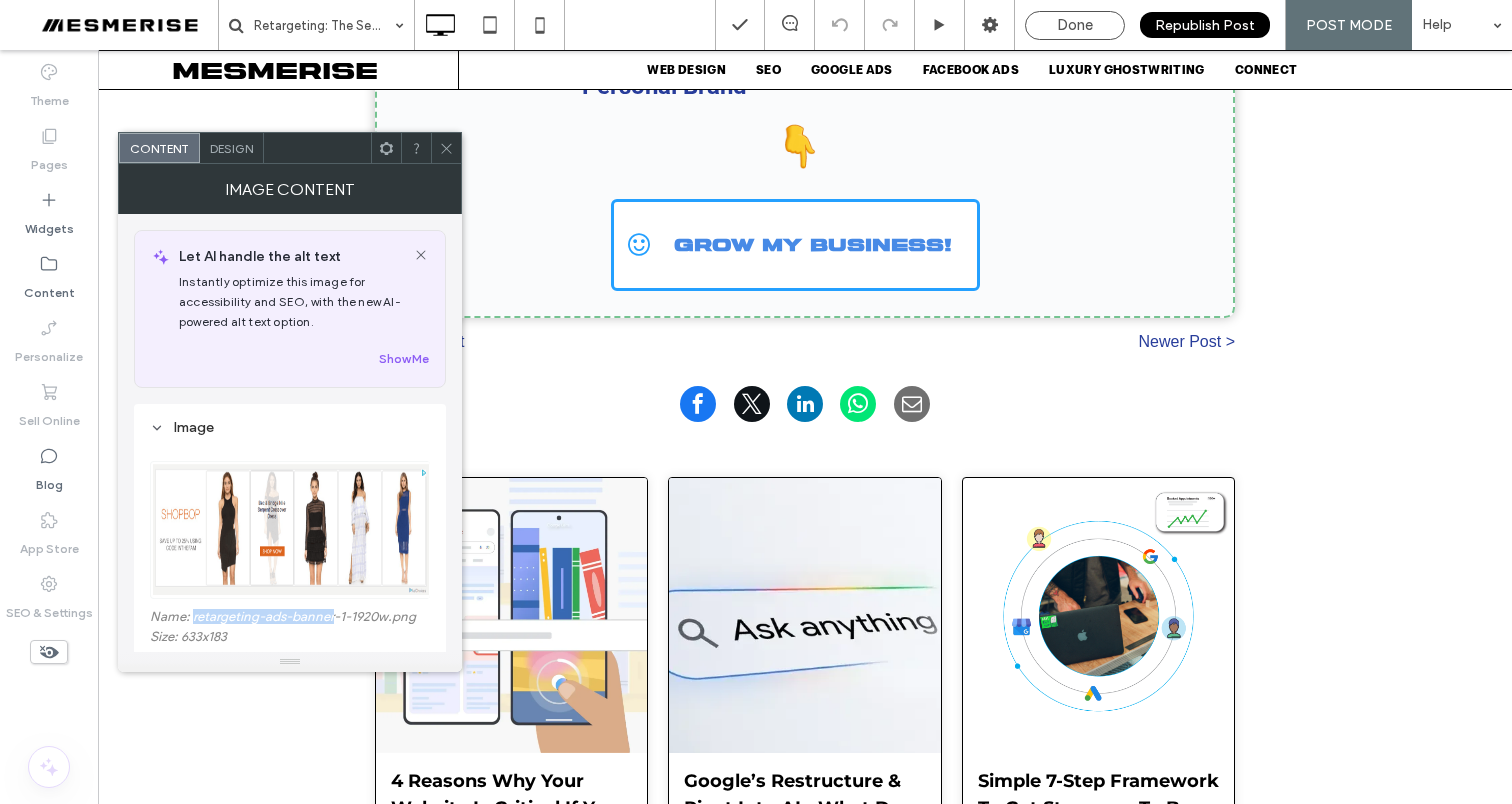 drag, startPoint x: 193, startPoint y: 619, endPoint x: 335, endPoint y: 625, distance: 142.12671 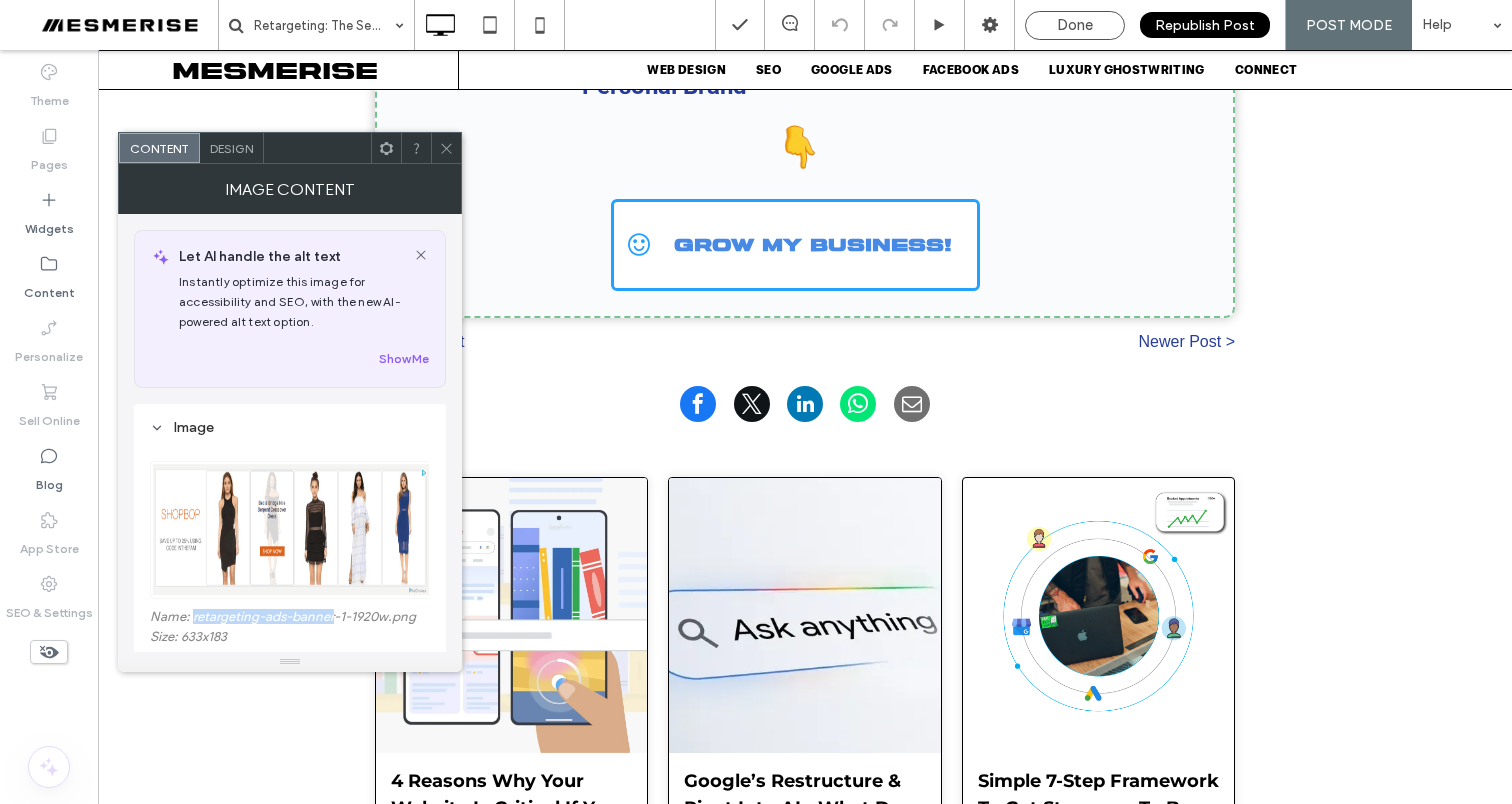 click on "Name: retargeting-ads-banner-1-1920w.png" at bounding box center (290, 619) 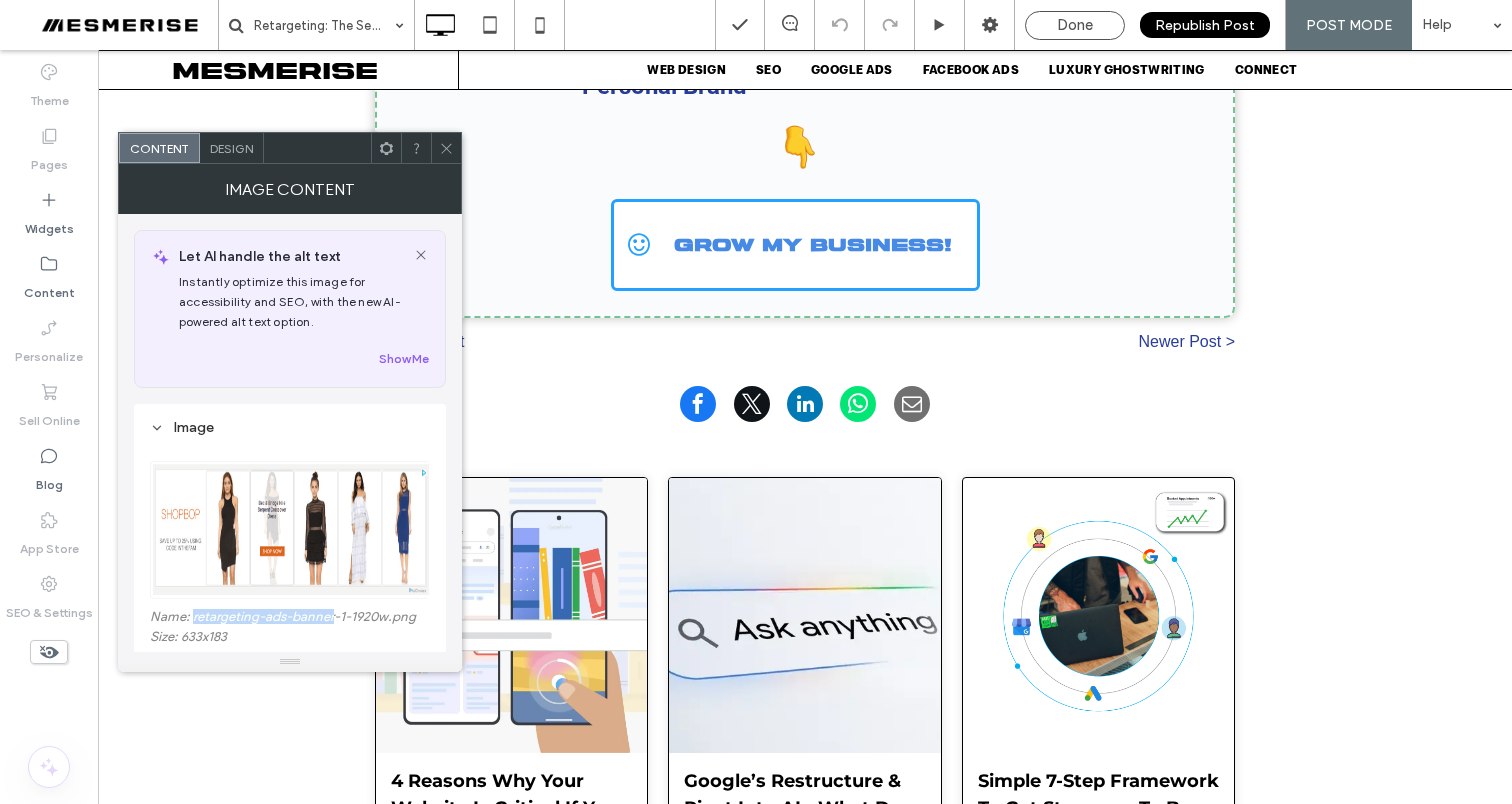 copy on "retargeting-ads-banner" 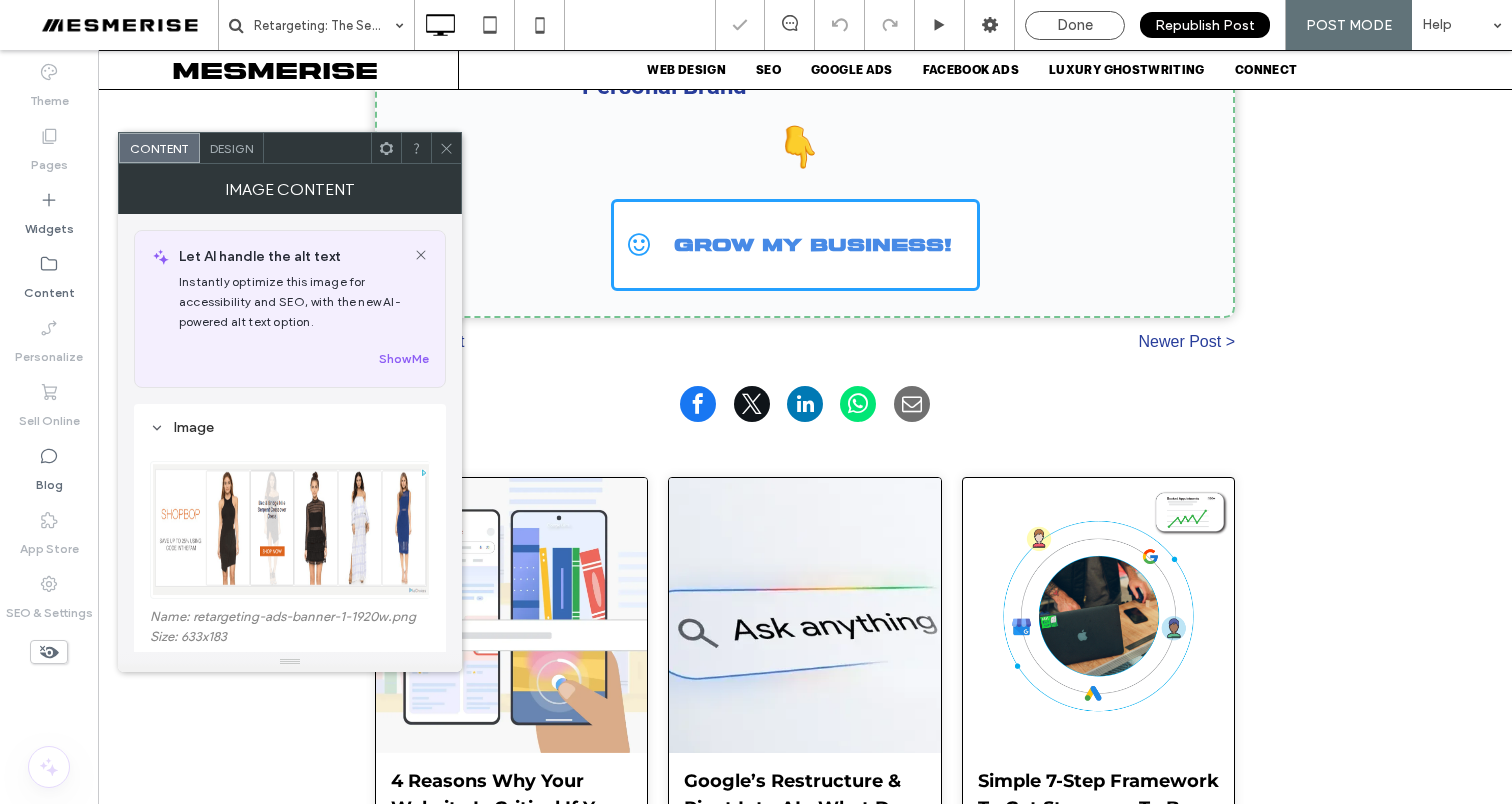 click 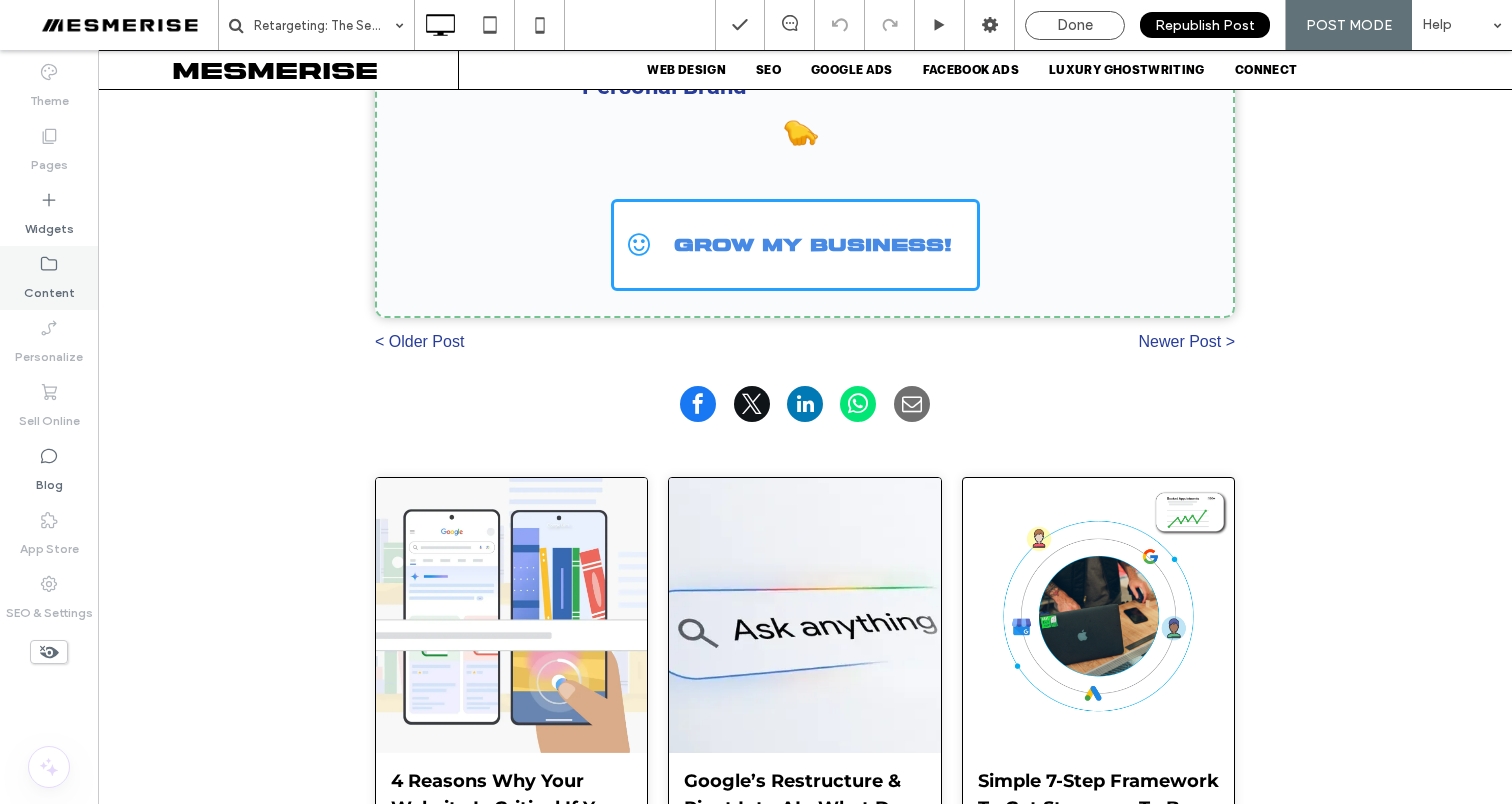 click 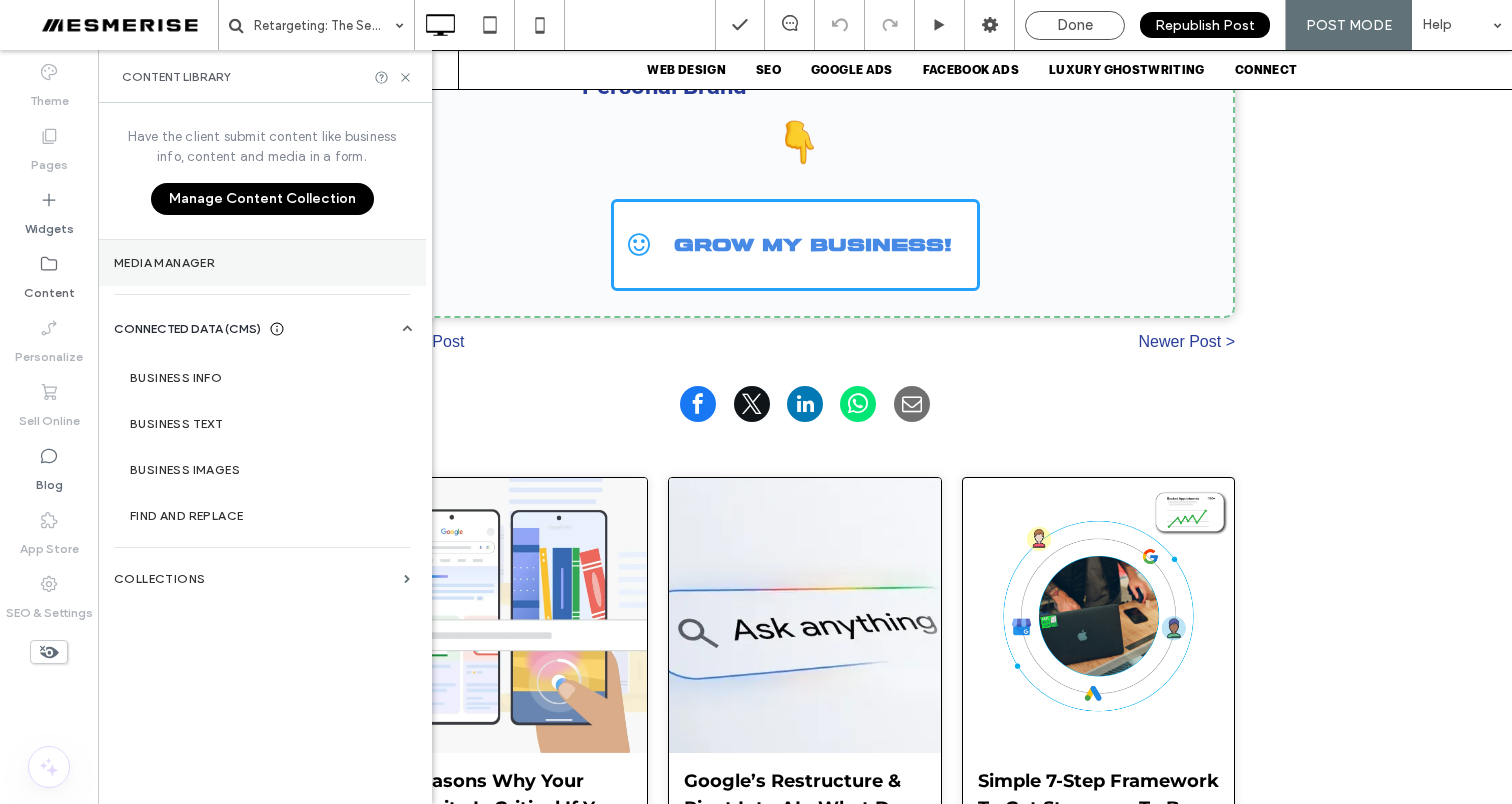 click on "Media Manager" at bounding box center [262, 263] 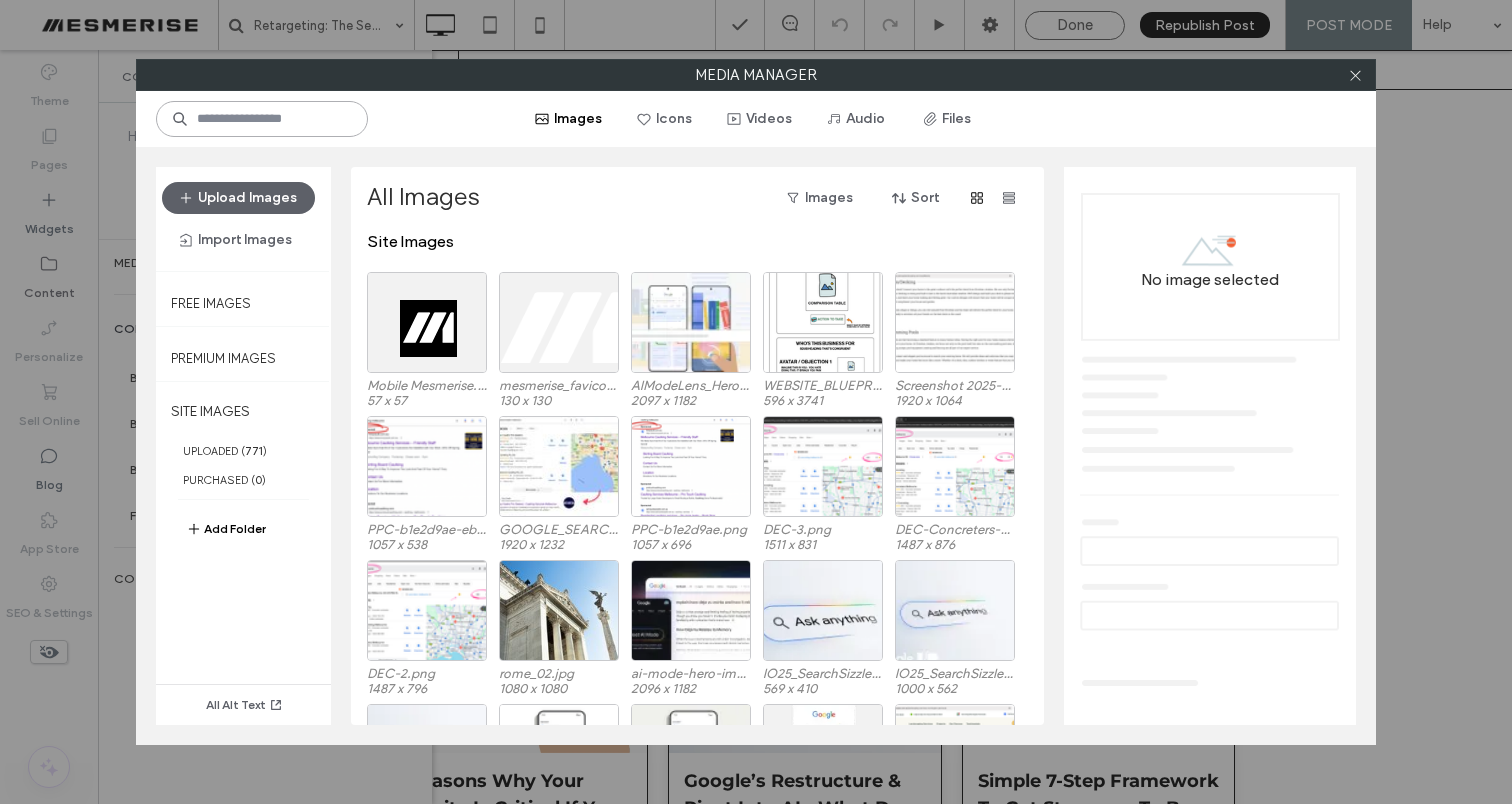 click at bounding box center [262, 119] 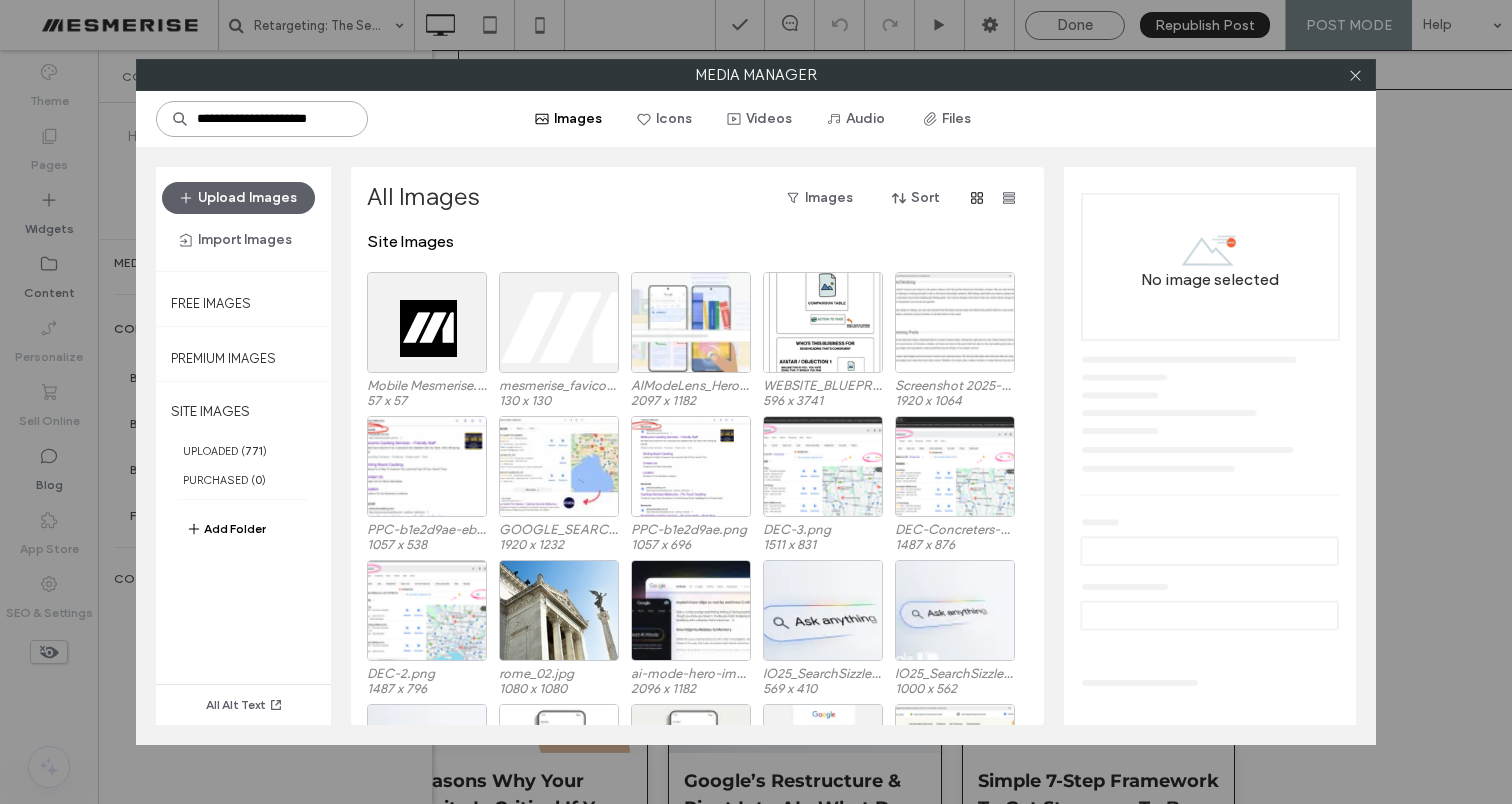 scroll, scrollTop: 0, scrollLeft: 19, axis: horizontal 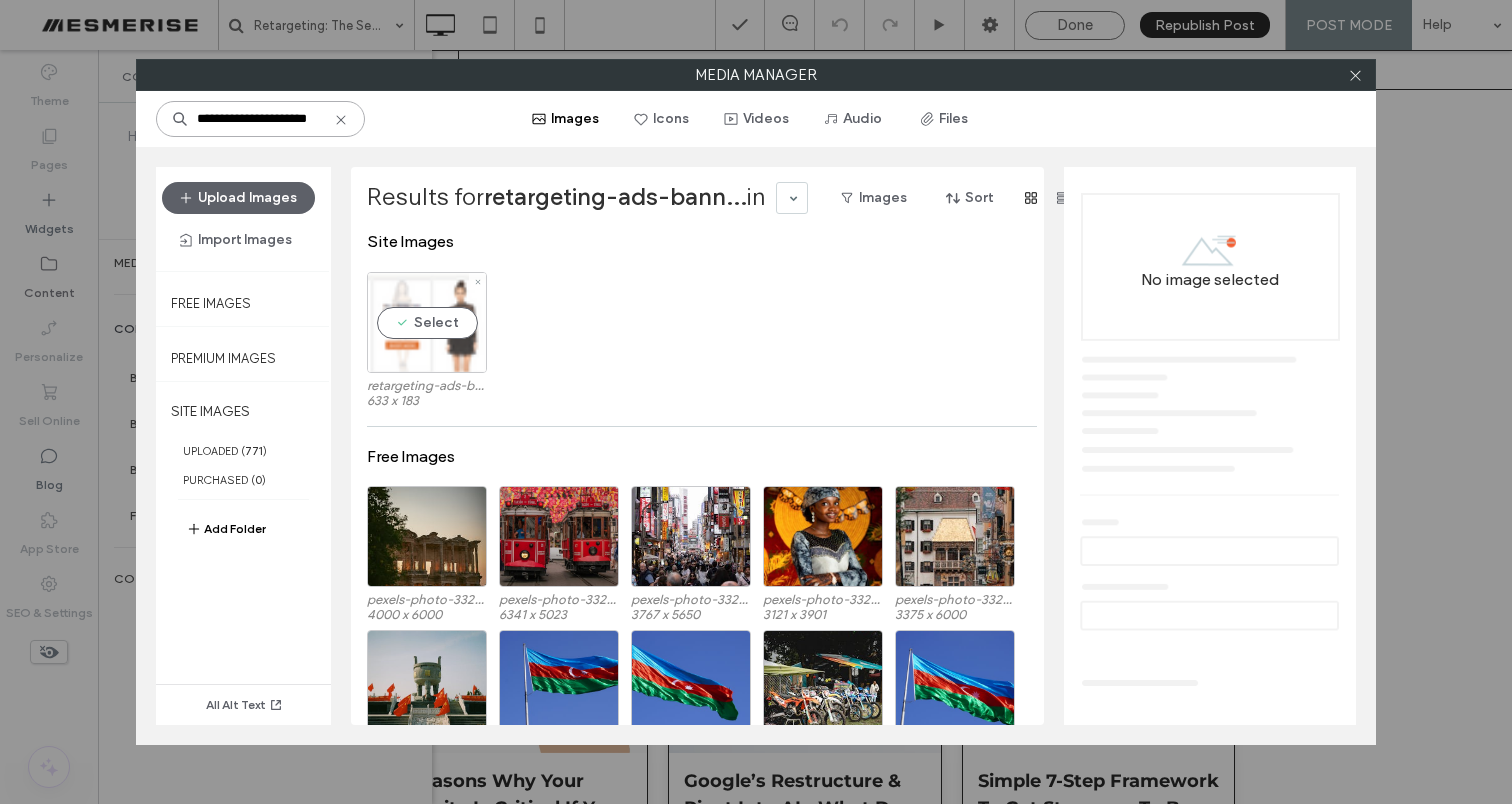 type on "**********" 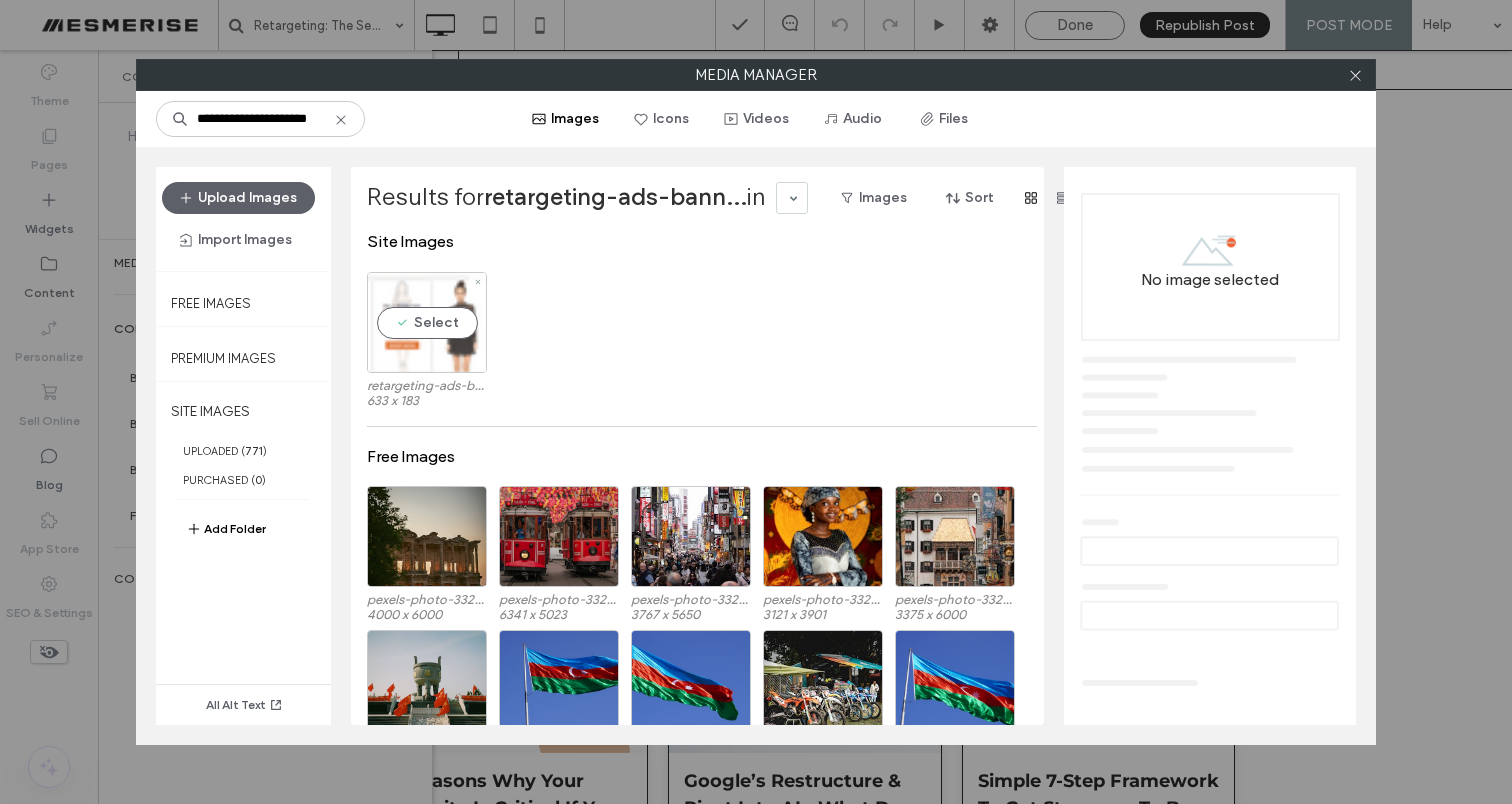scroll, scrollTop: 0, scrollLeft: 0, axis: both 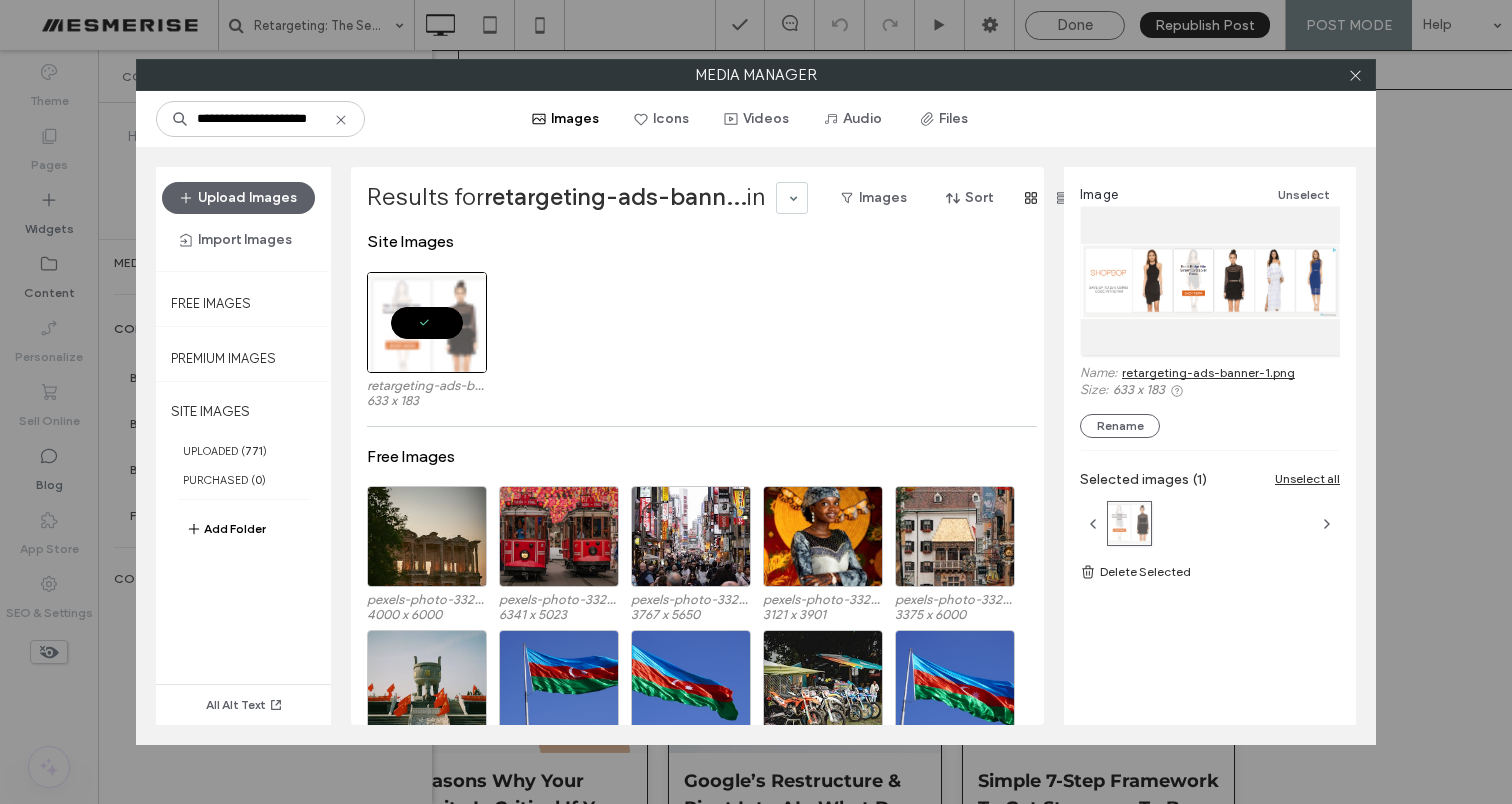 click on "retargeting-ads-banner-1.png" at bounding box center (1208, 372) 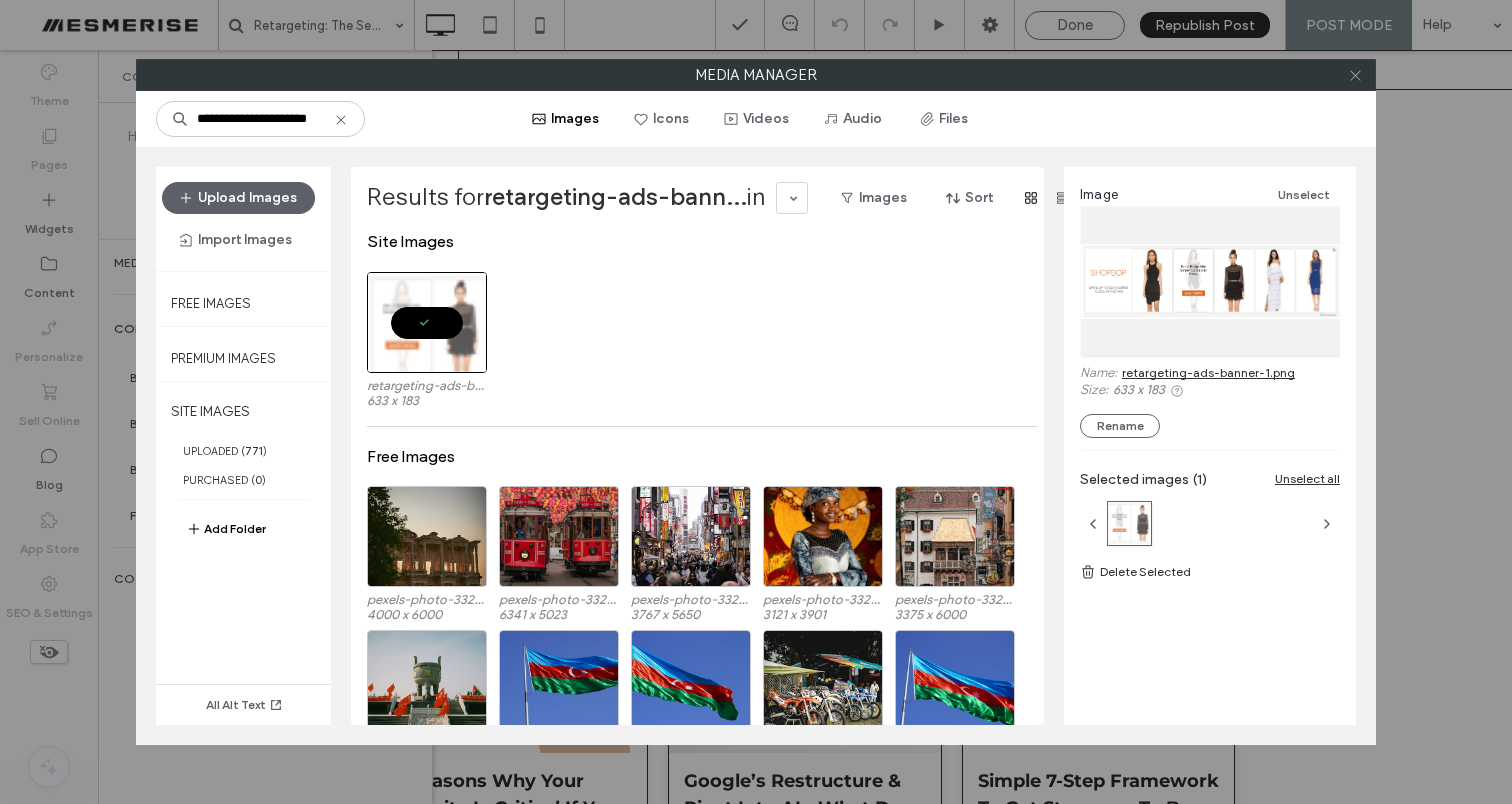 click 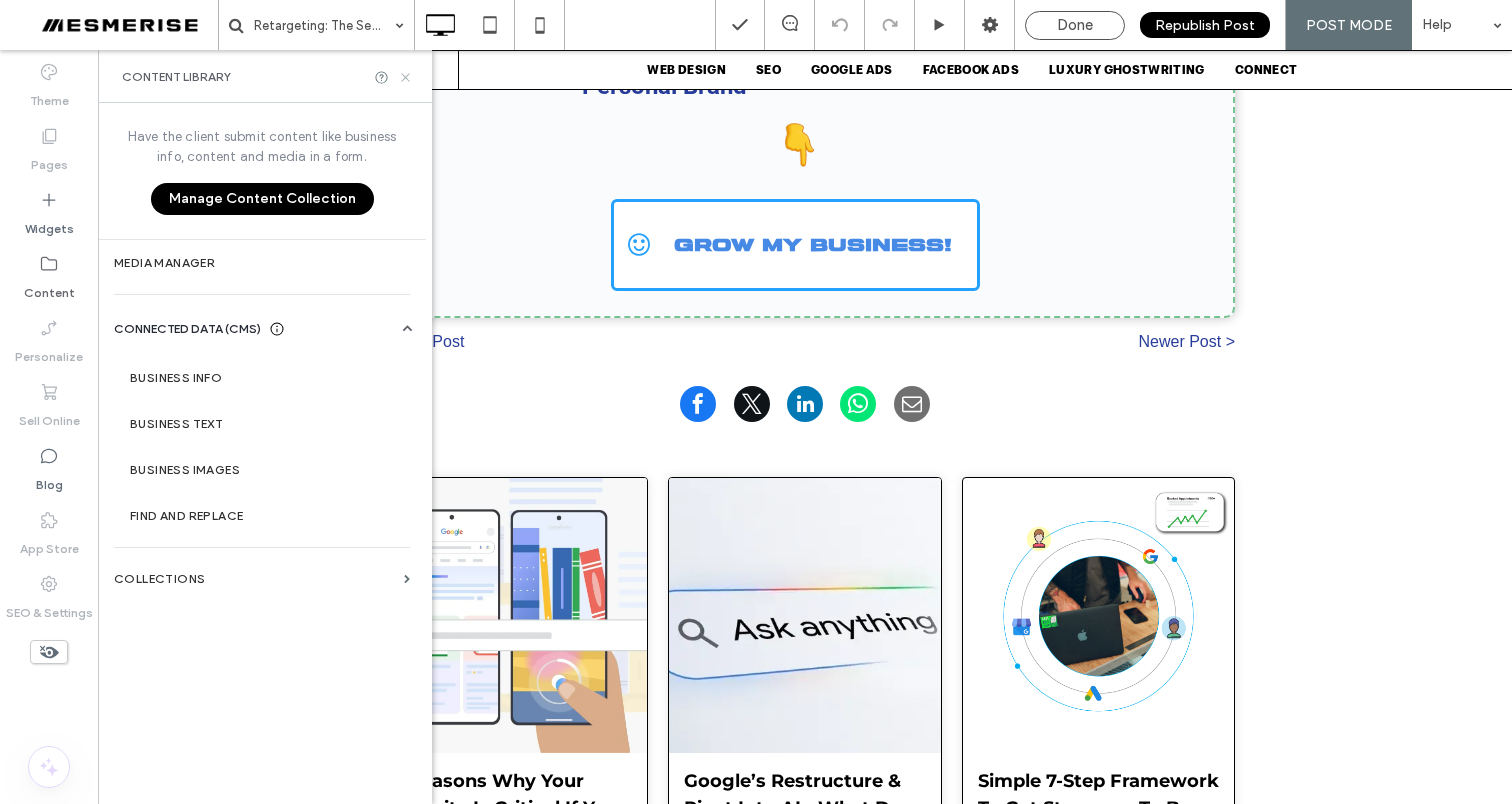 click 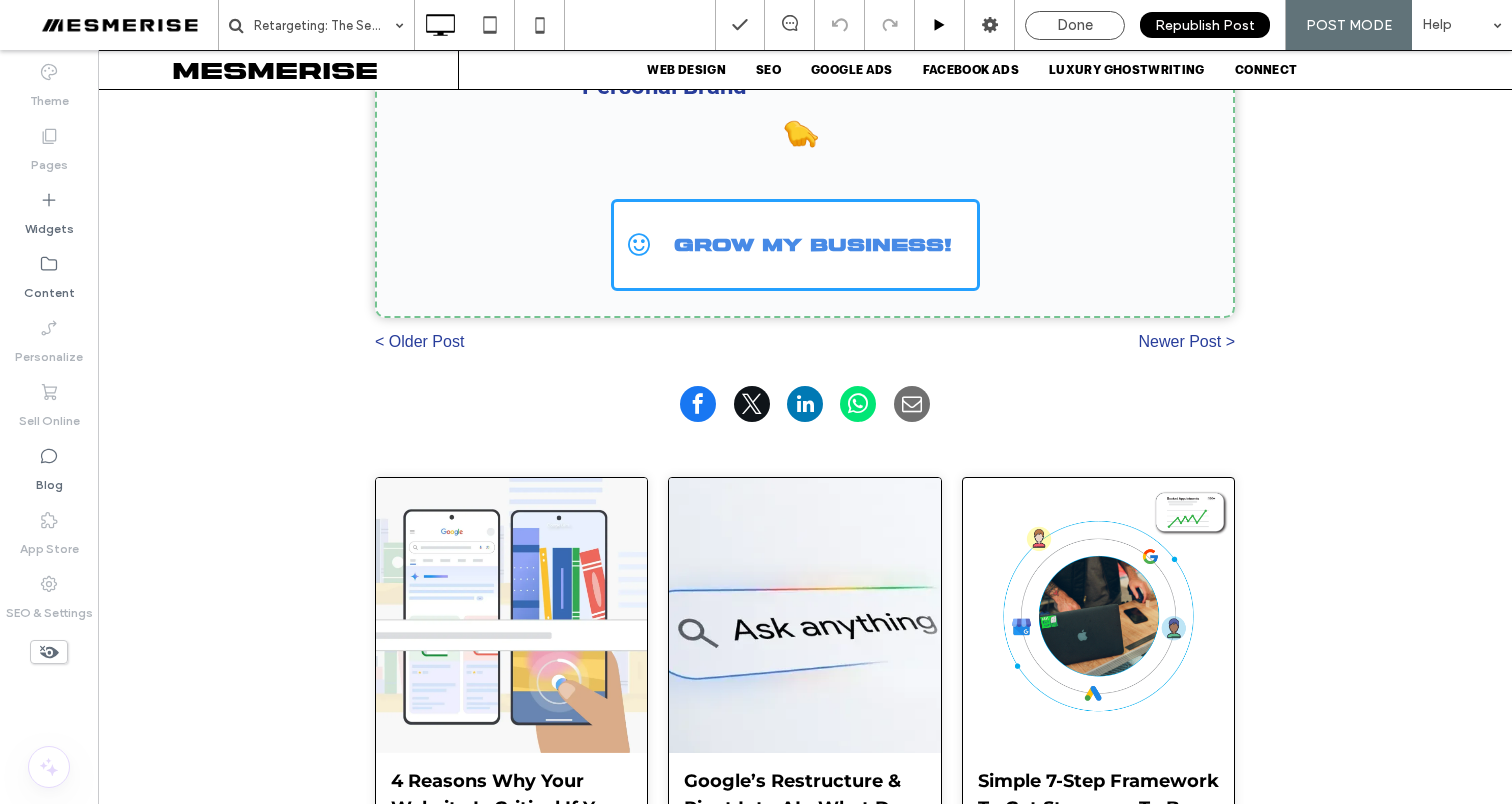 scroll, scrollTop: 0, scrollLeft: 0, axis: both 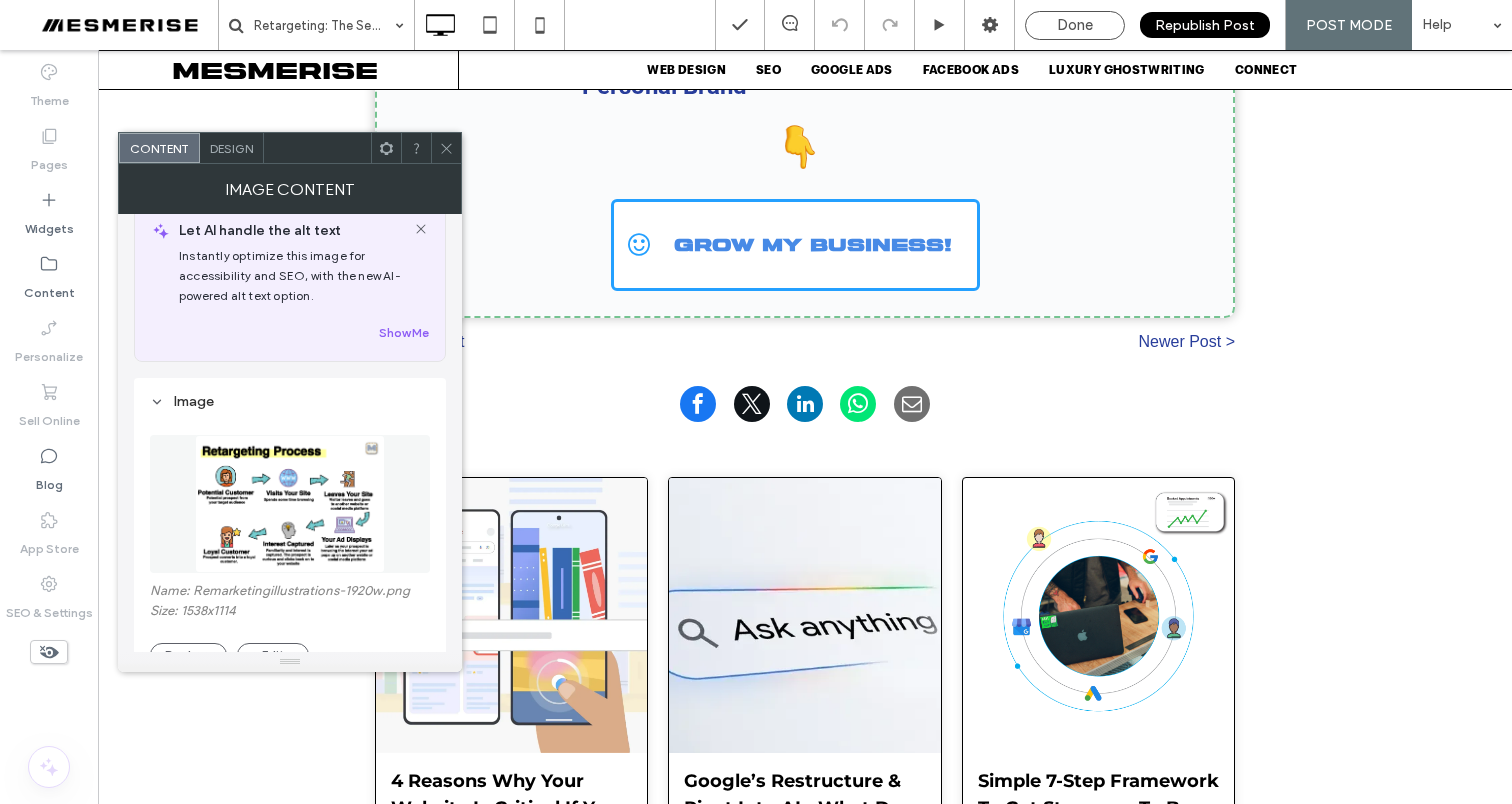 click on "Name: Remarketingillustrations-1920w.png" at bounding box center [290, 593] 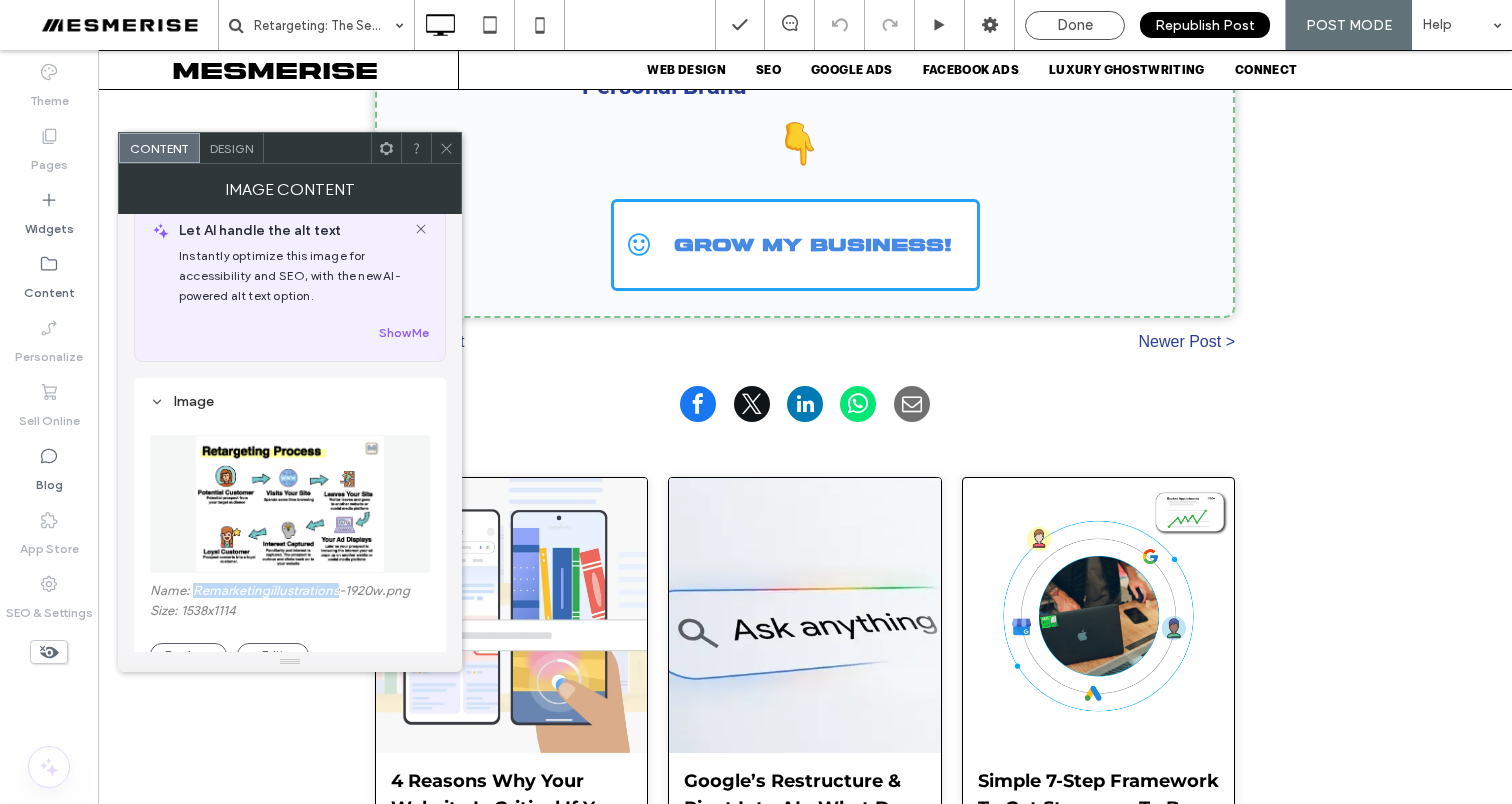 click on "Name: Remarketingillustrations-1920w.png" at bounding box center (290, 593) 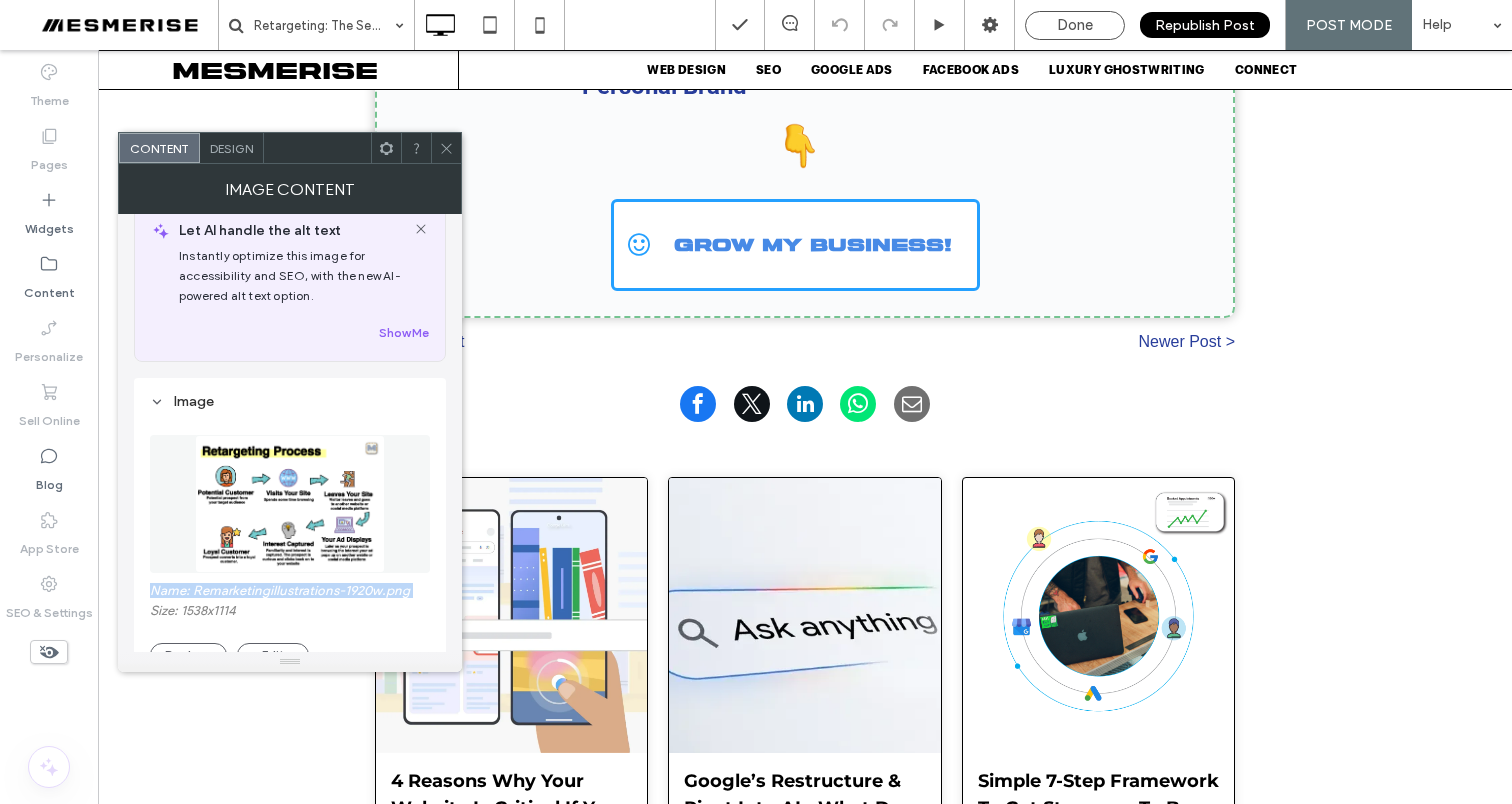 click on "Name: Remarketingillustrations-1920w.png" at bounding box center [290, 593] 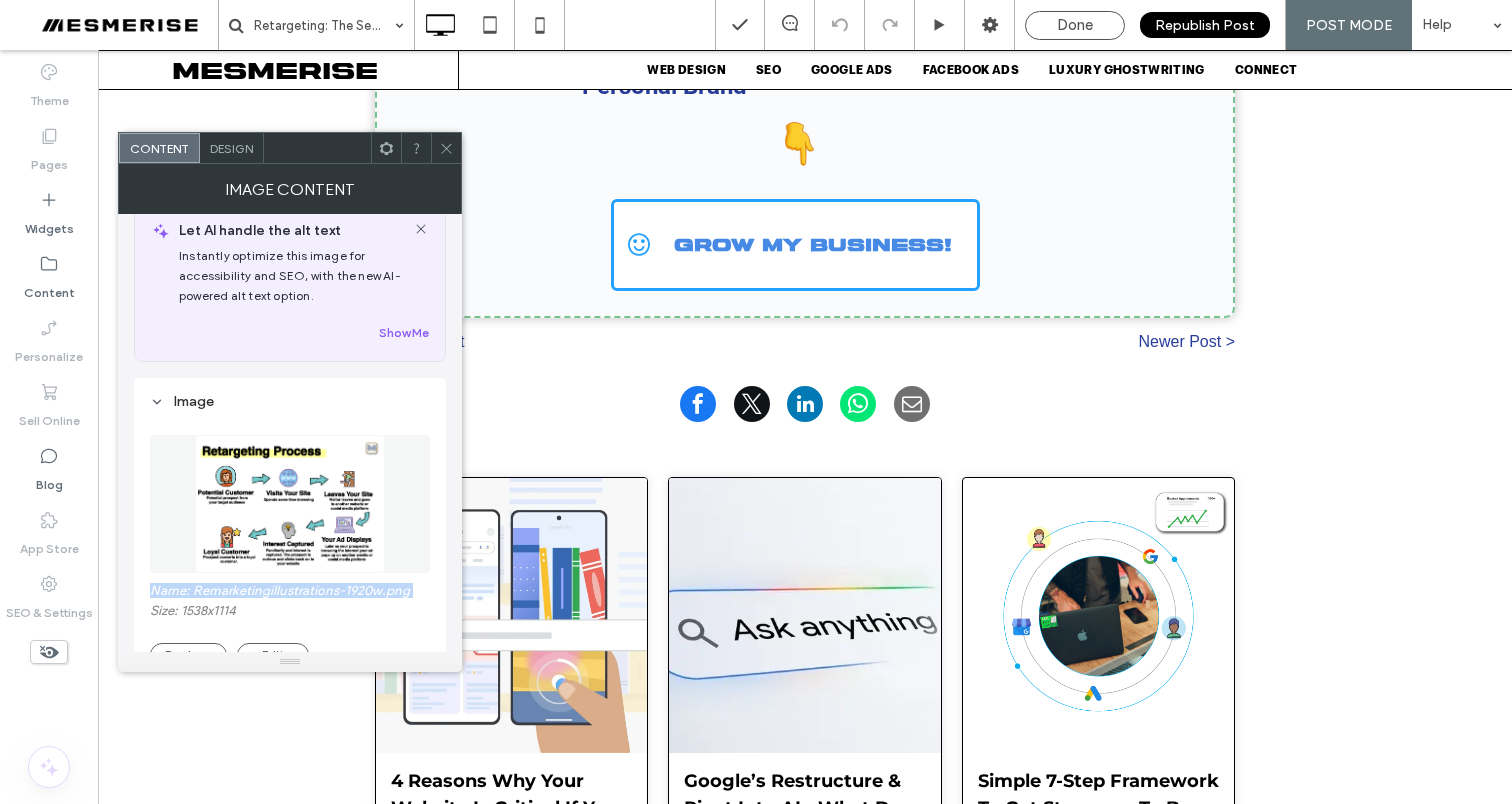 click on "Name: Remarketingillustrations-1920w.png" at bounding box center [290, 593] 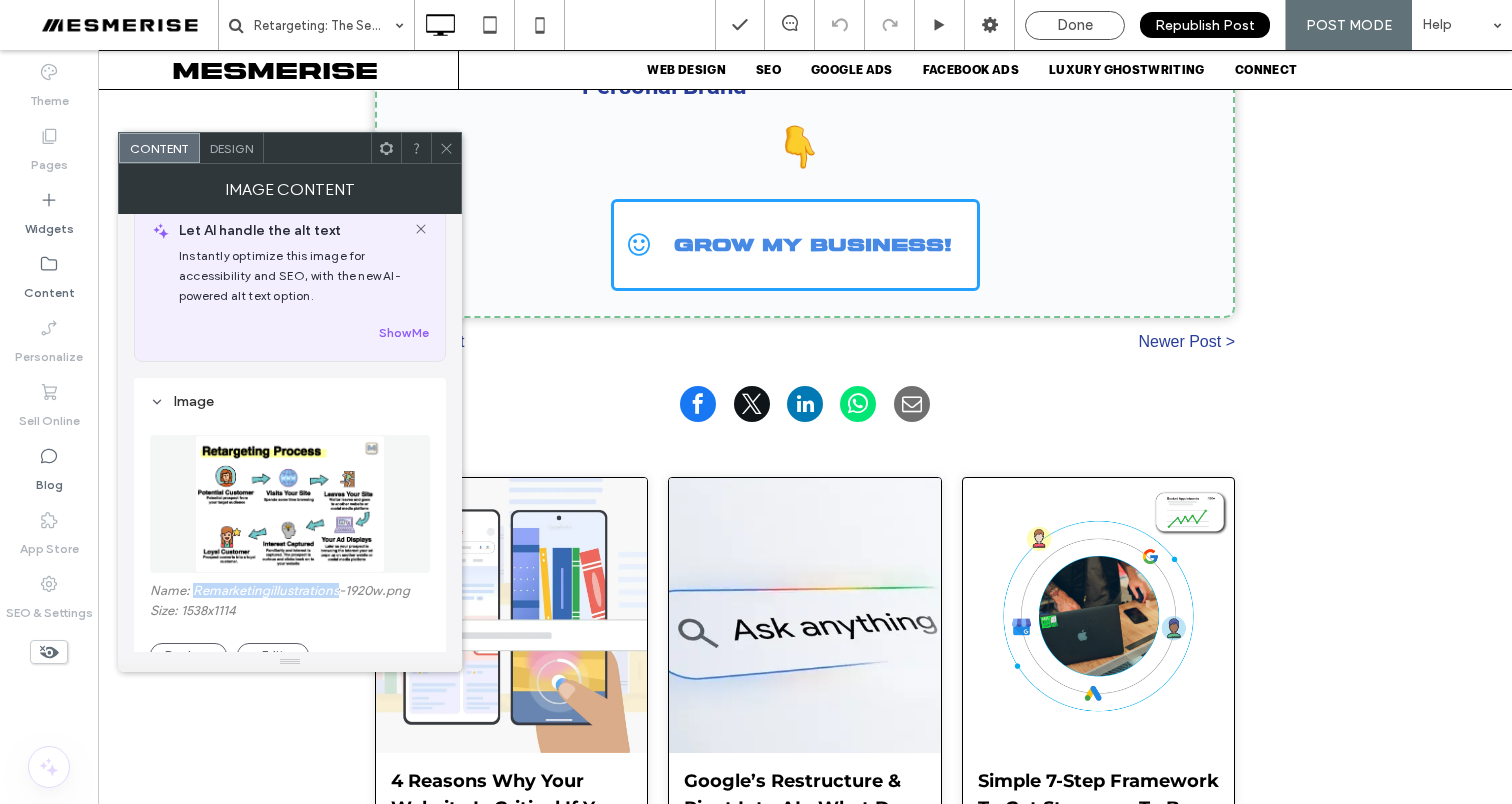 drag, startPoint x: 325, startPoint y: 592, endPoint x: 195, endPoint y: 588, distance: 130.06152 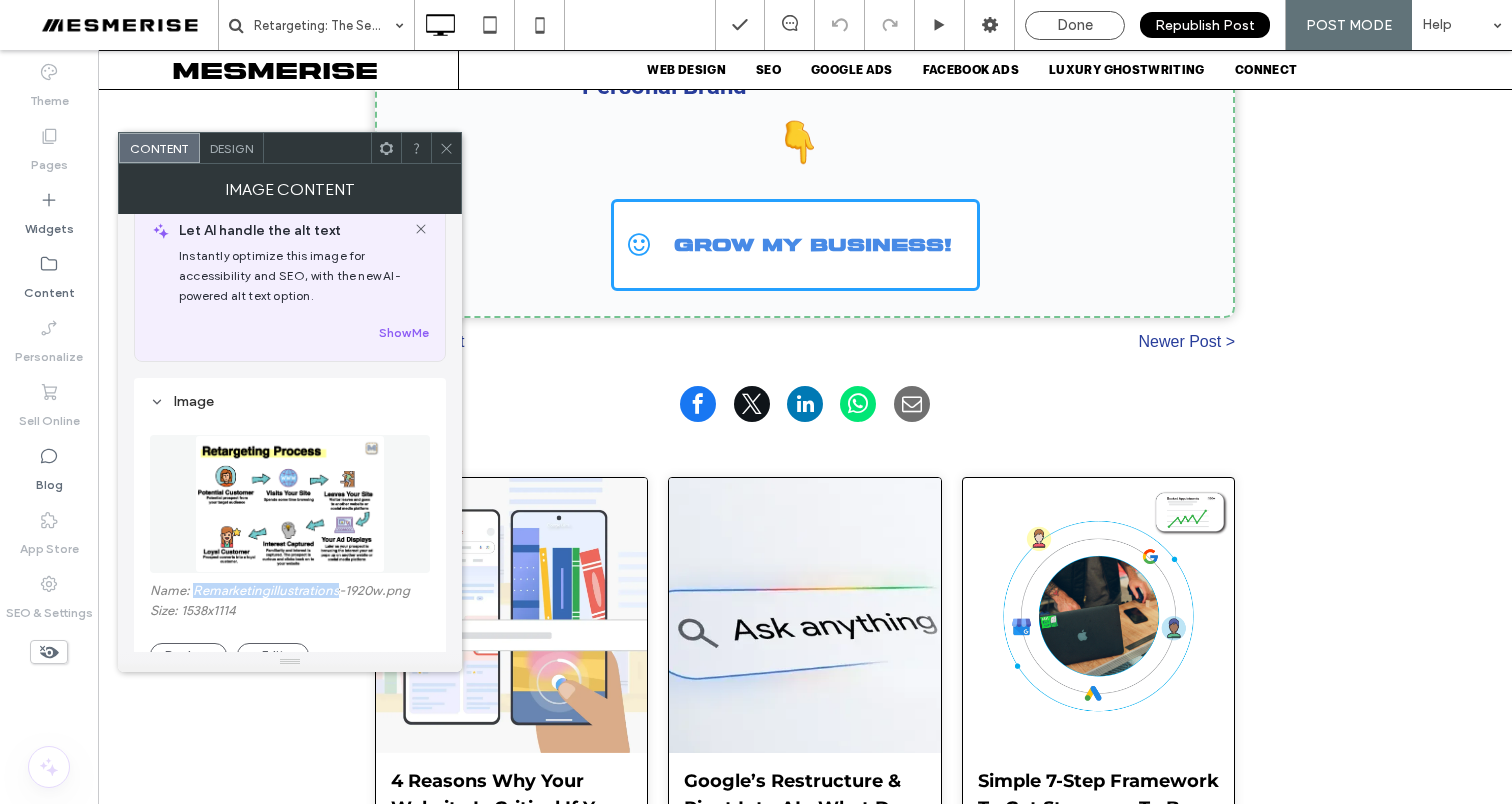 click on "Name: Remarketingillustrations-1920w.png" at bounding box center [290, 593] 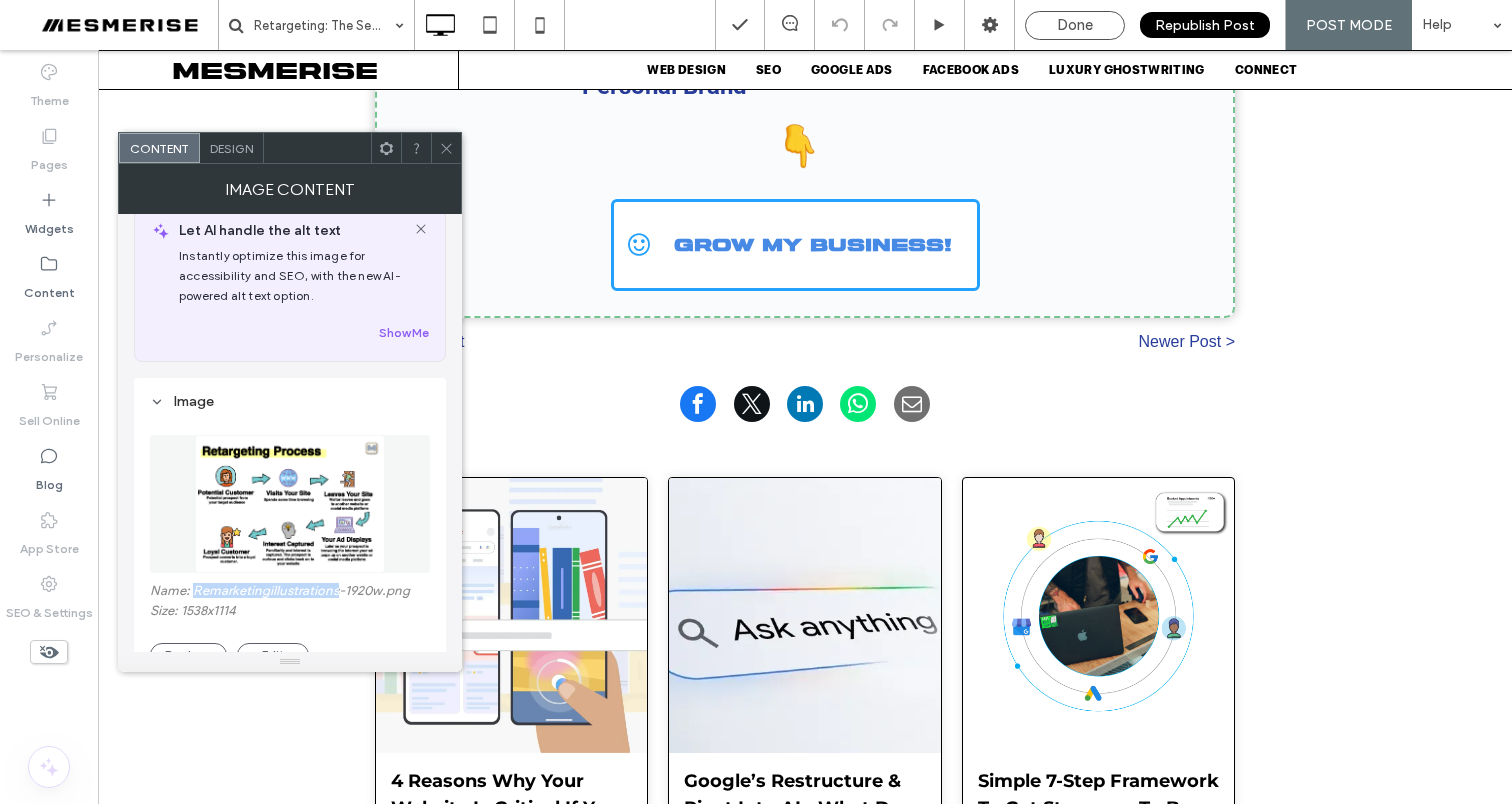 copy on "Remarketingillustrations" 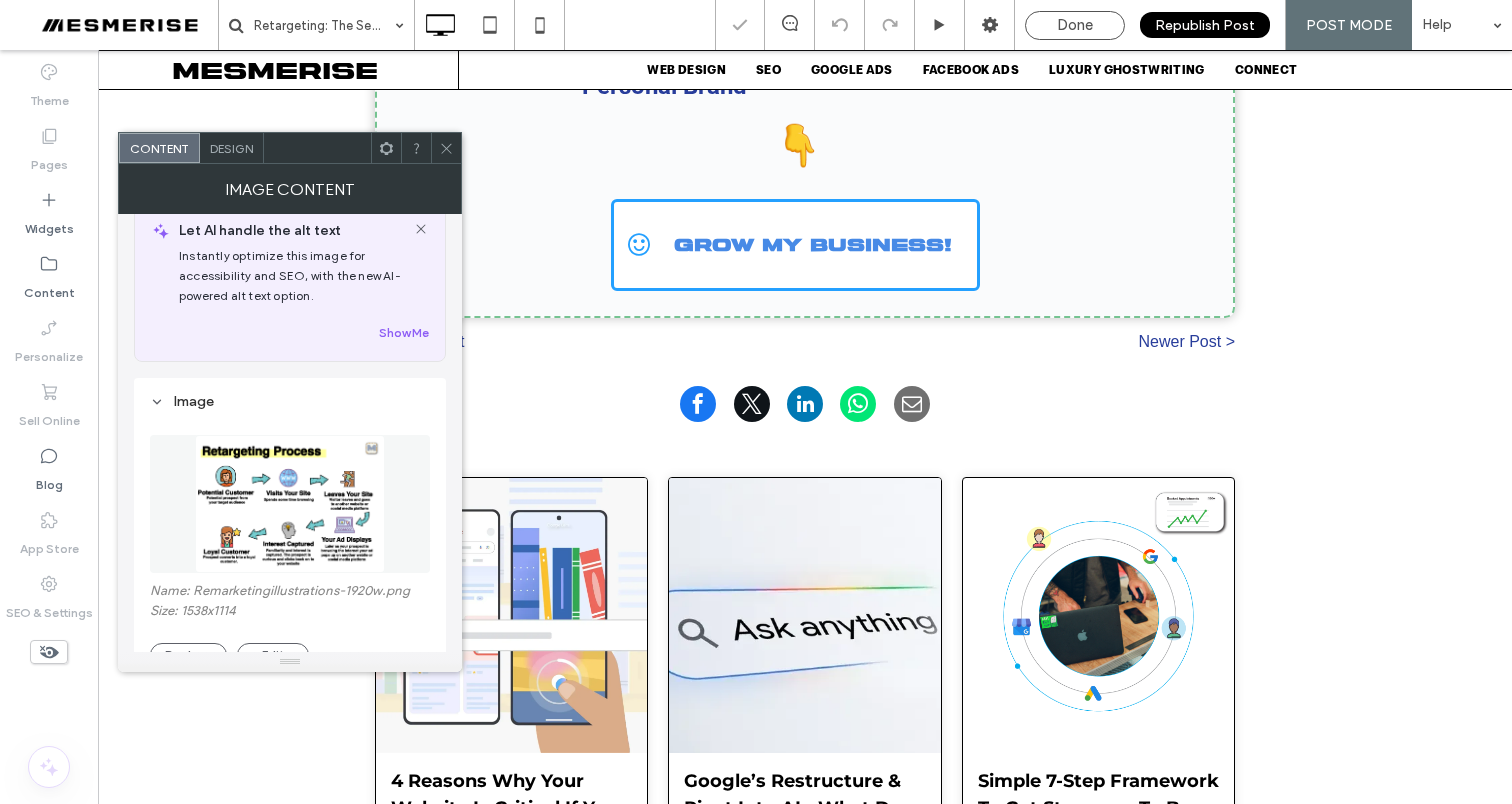 click 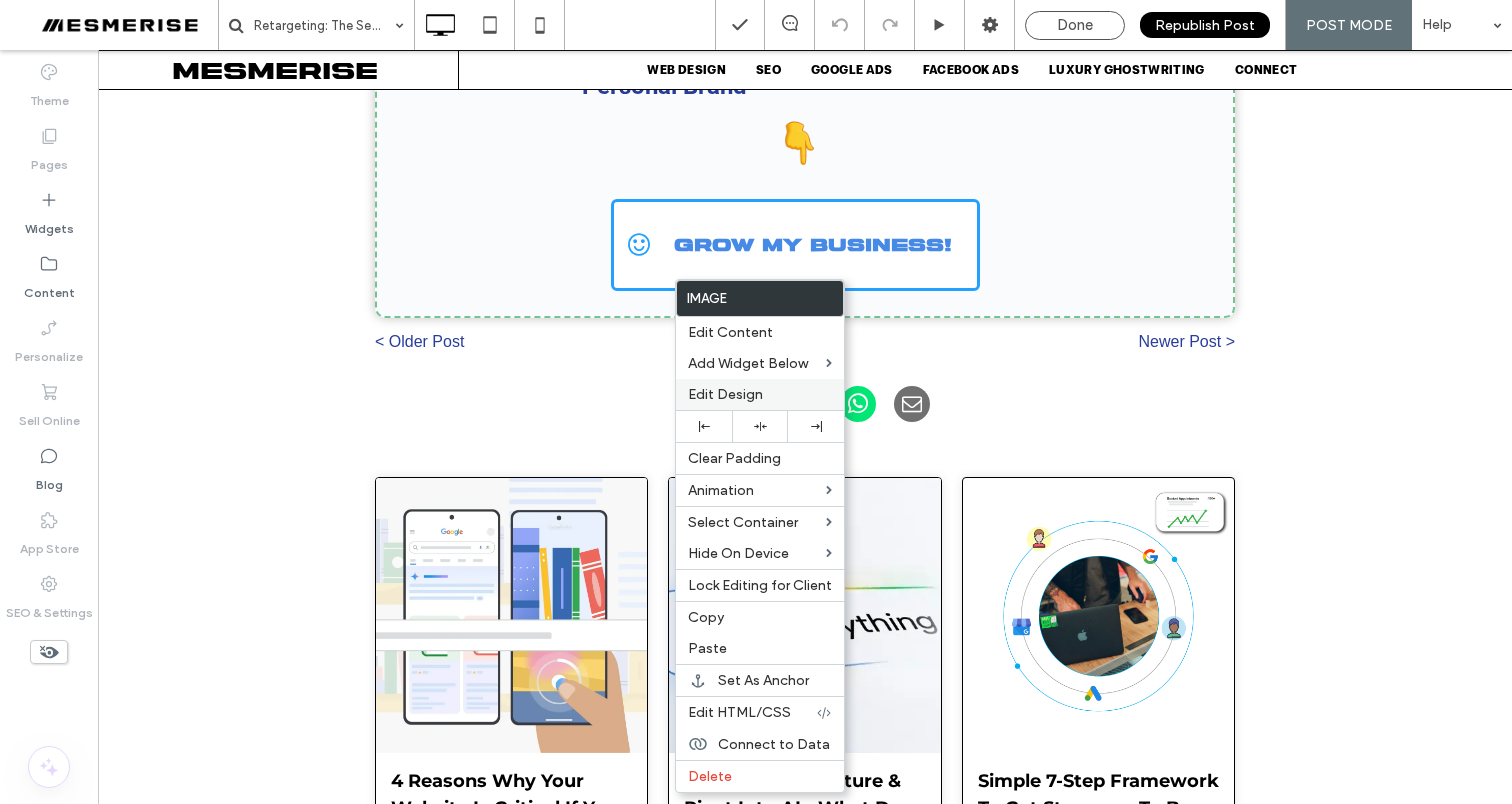 click on "Edit Design" at bounding box center [725, 394] 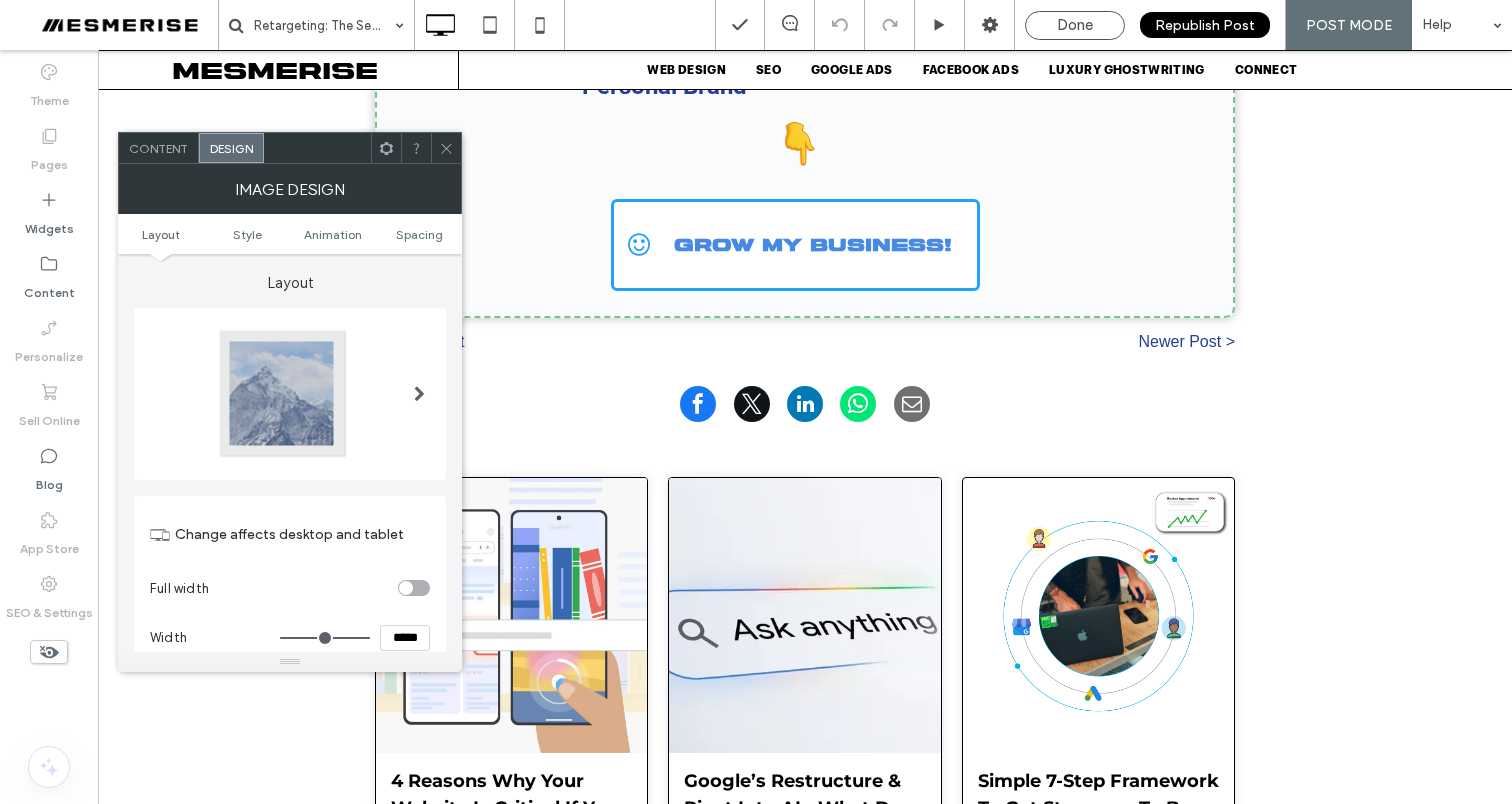 click 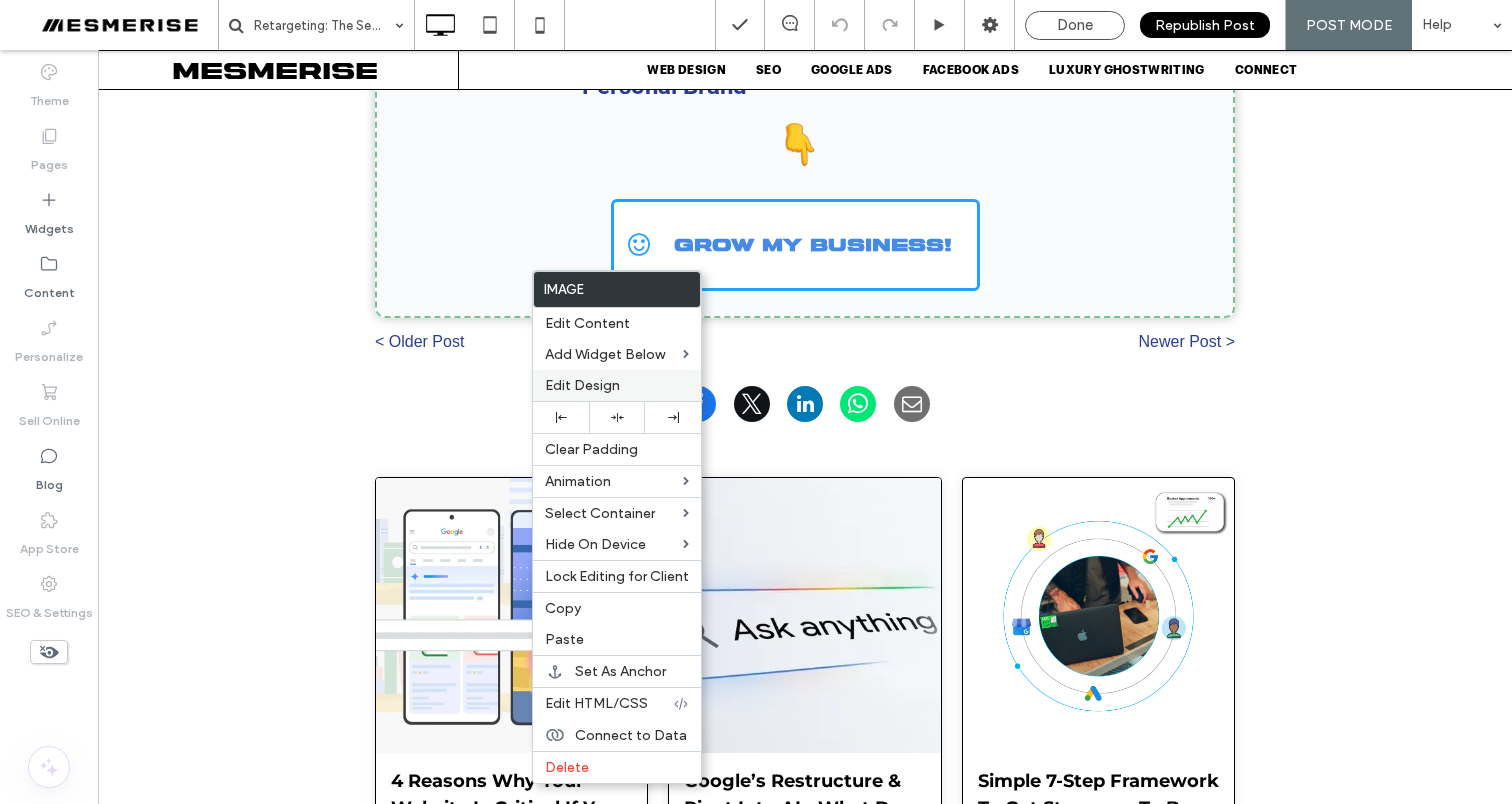 click on "Edit Design" at bounding box center [582, 385] 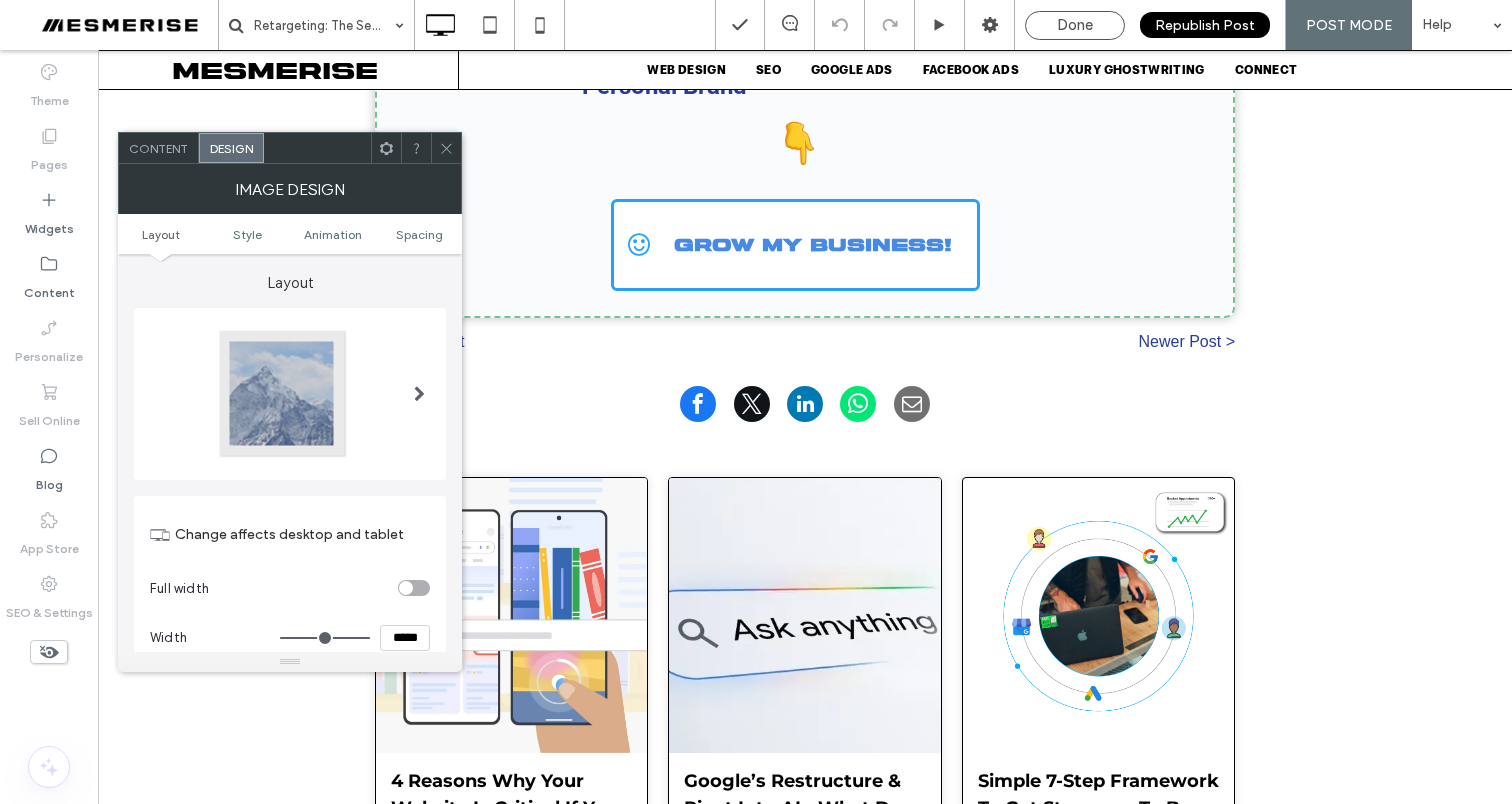 click on "Content" at bounding box center (158, 148) 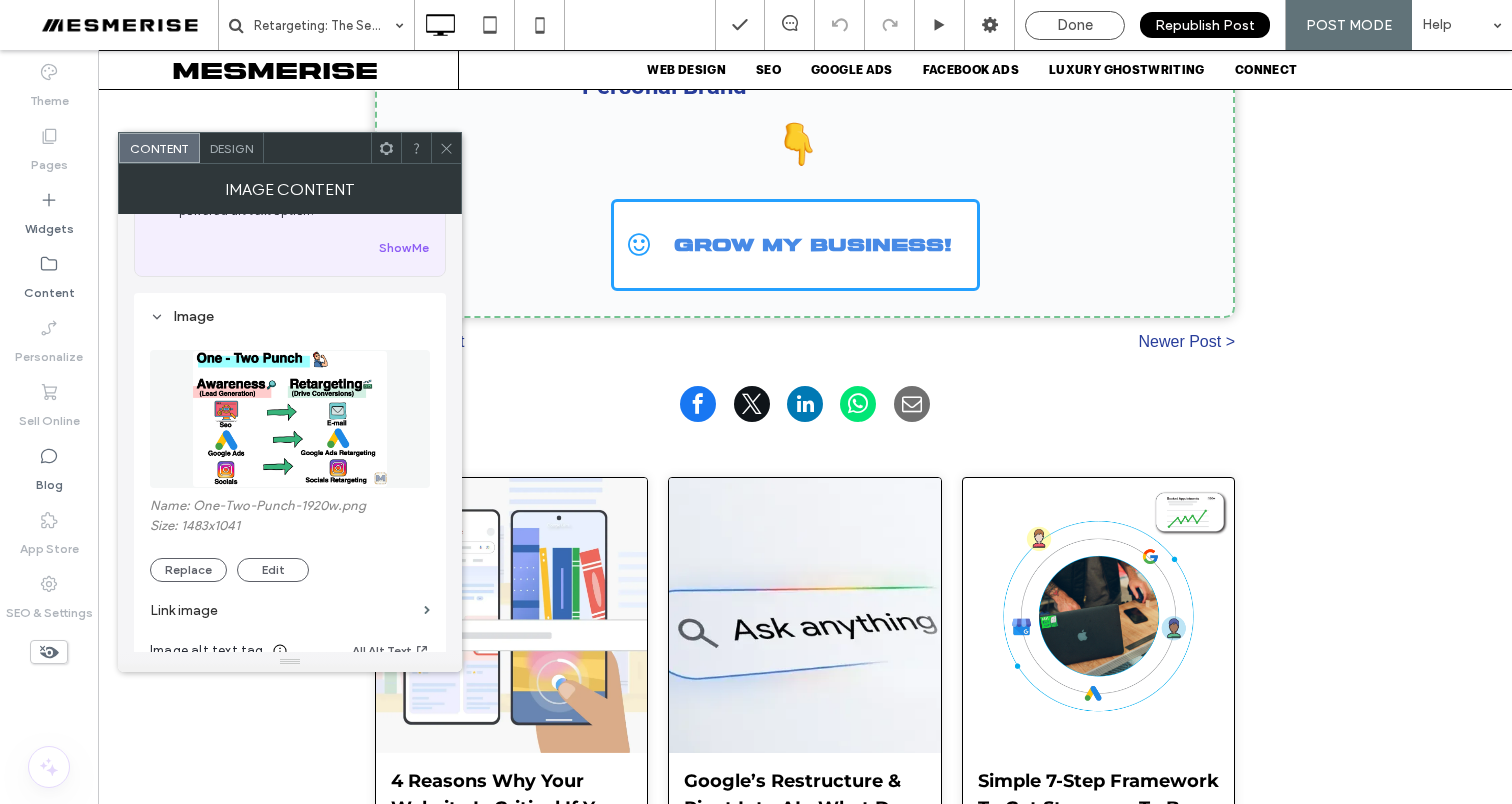 scroll, scrollTop: 258, scrollLeft: 0, axis: vertical 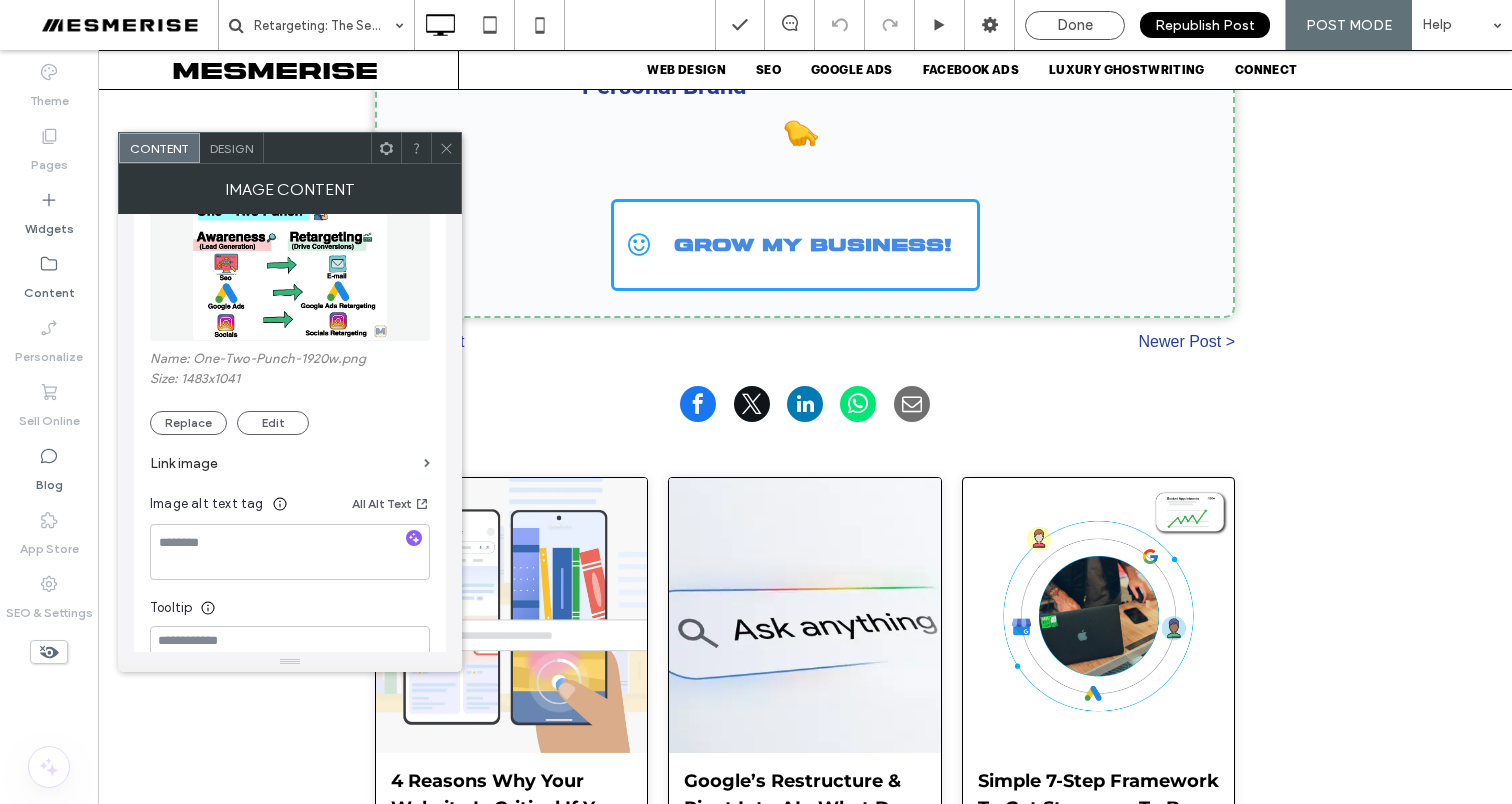click on "Name: One-Two-Punch-1920w.png" at bounding box center (290, 361) 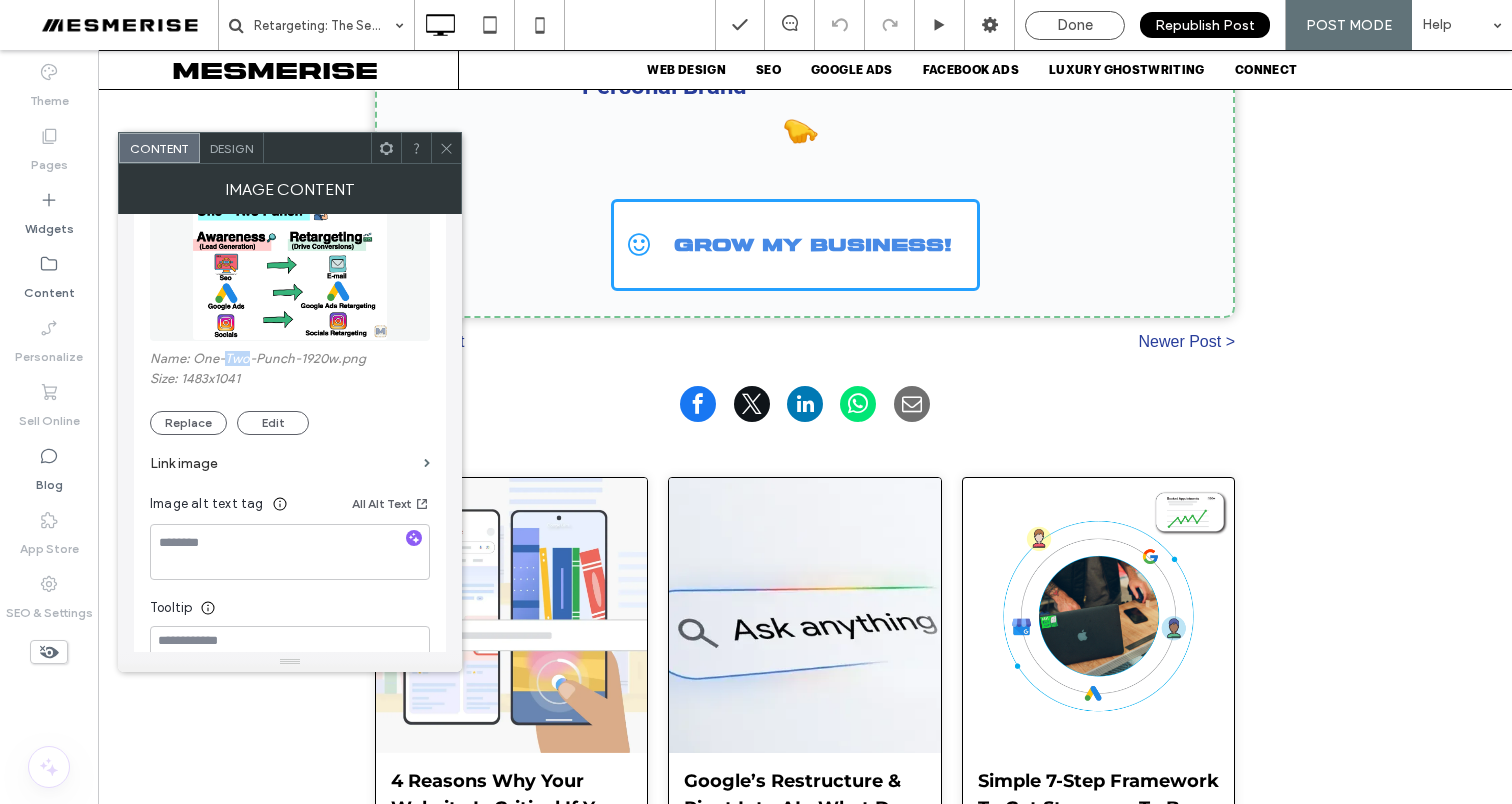 click on "Name: One-Two-Punch-1920w.png" at bounding box center (290, 361) 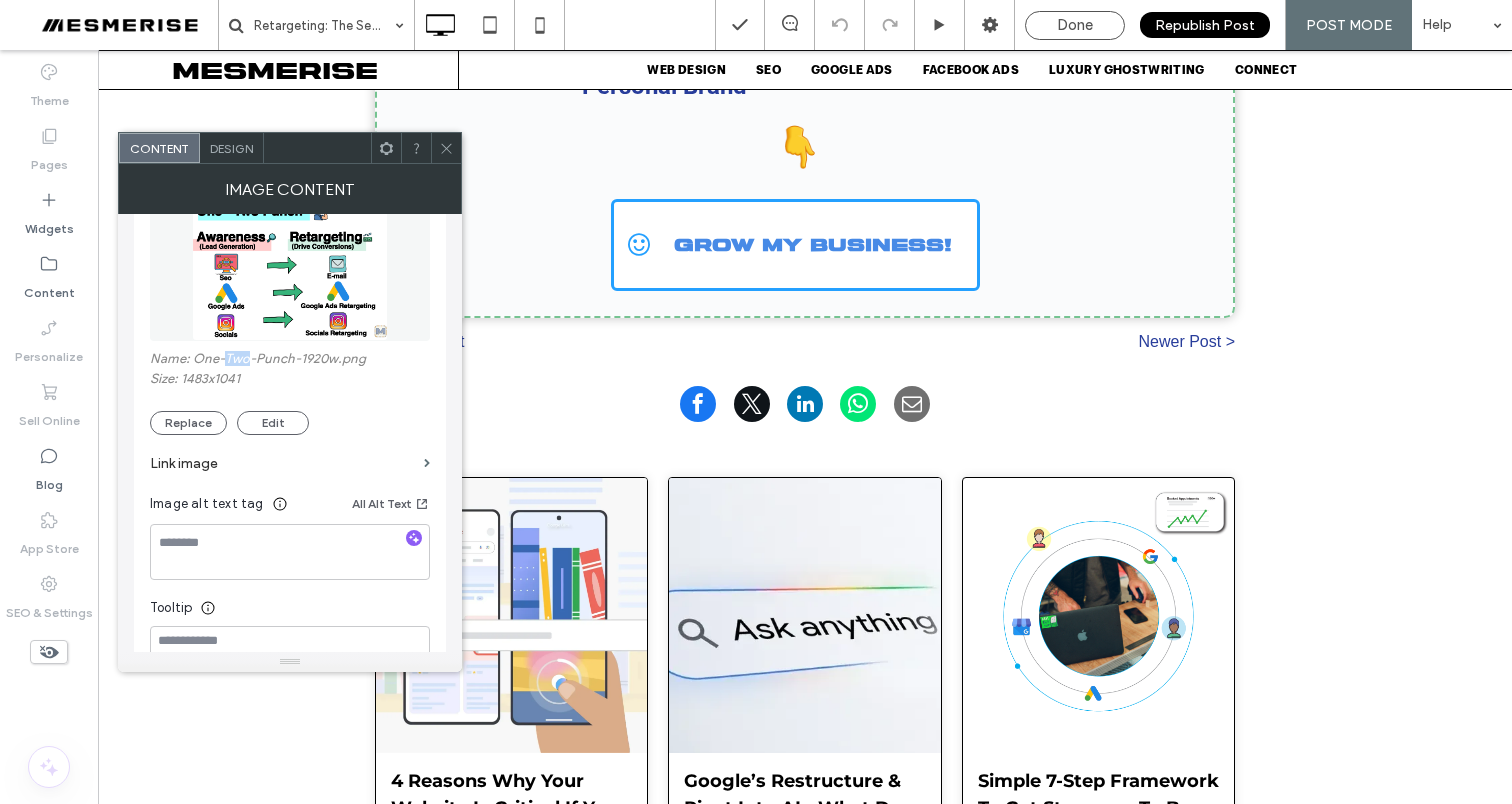click on "Name: One-Two-Punch-1920w.png" at bounding box center (290, 361) 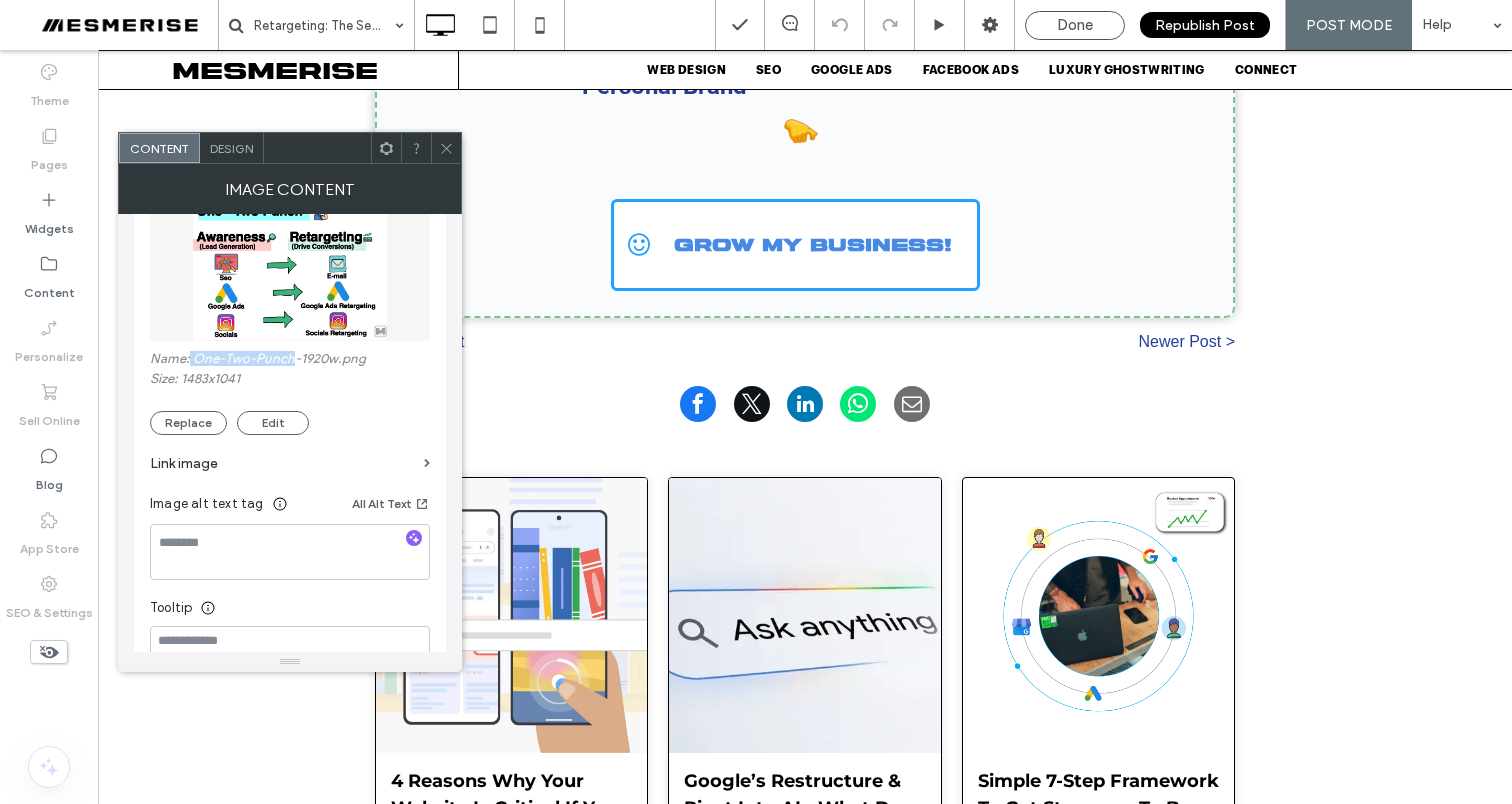 drag, startPoint x: 296, startPoint y: 361, endPoint x: 190, endPoint y: 359, distance: 106.01887 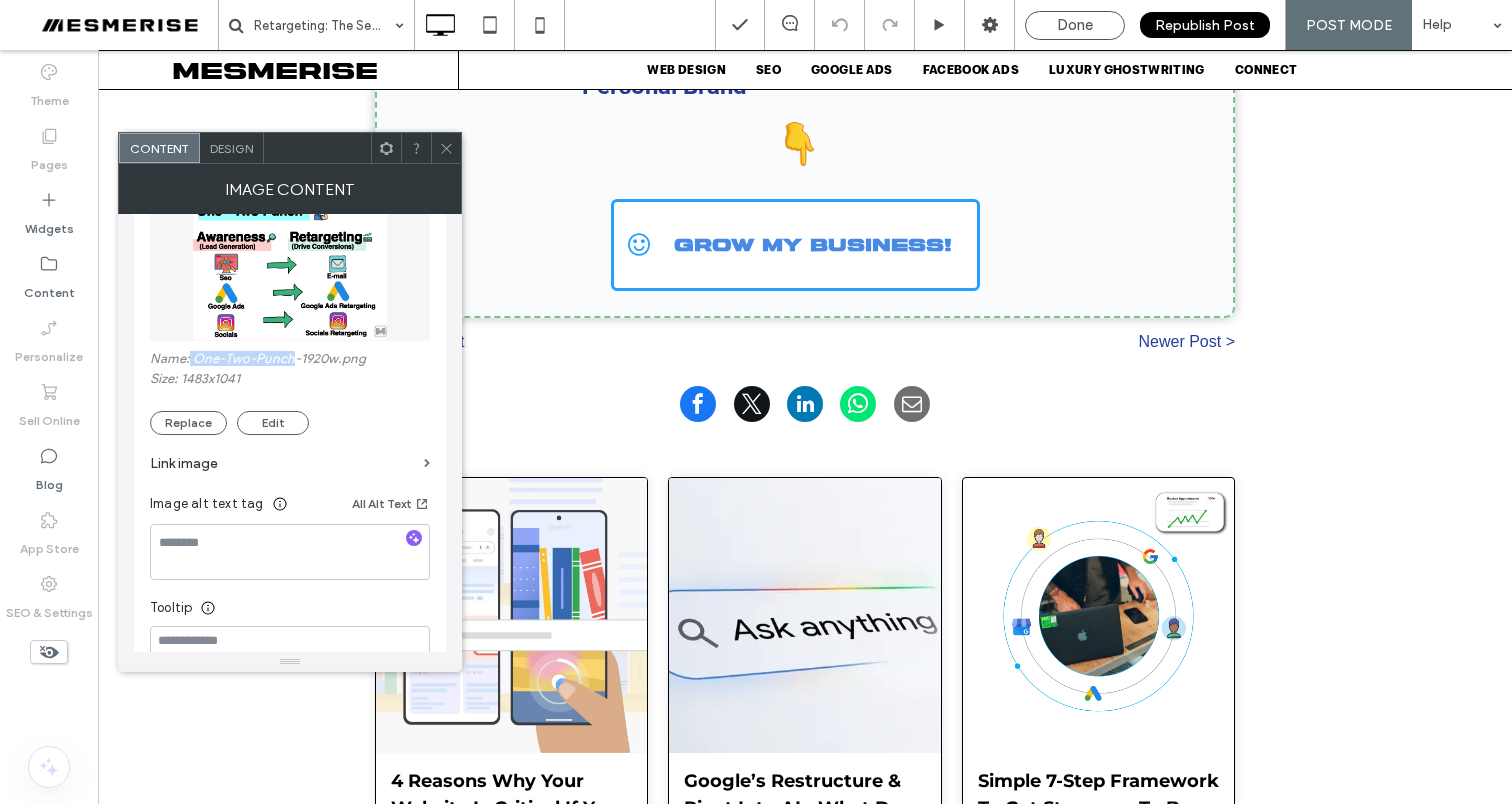 click on "Name: One-Two-Punch-1920w.png" at bounding box center [290, 361] 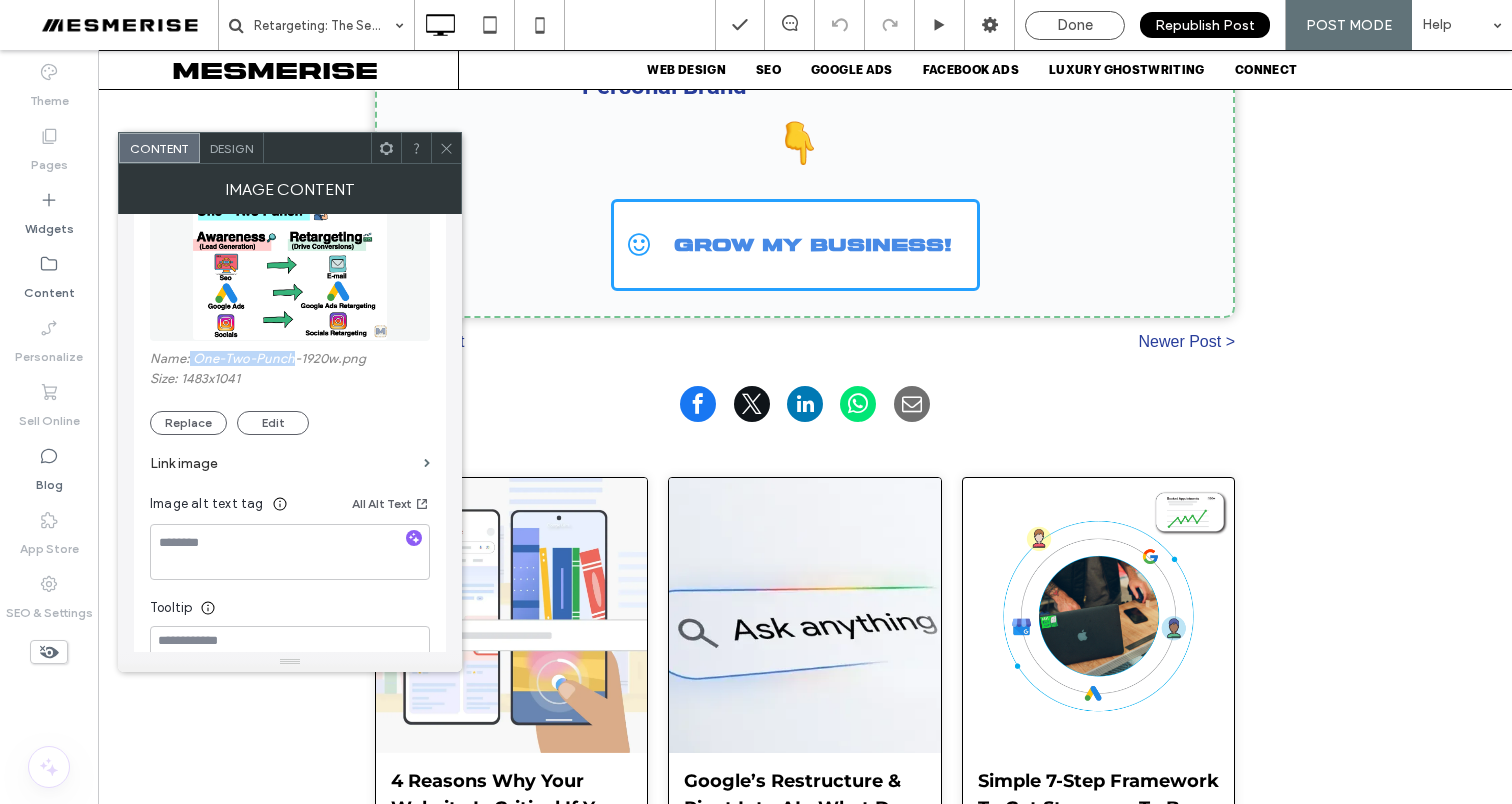 copy on "One-Two-Punch" 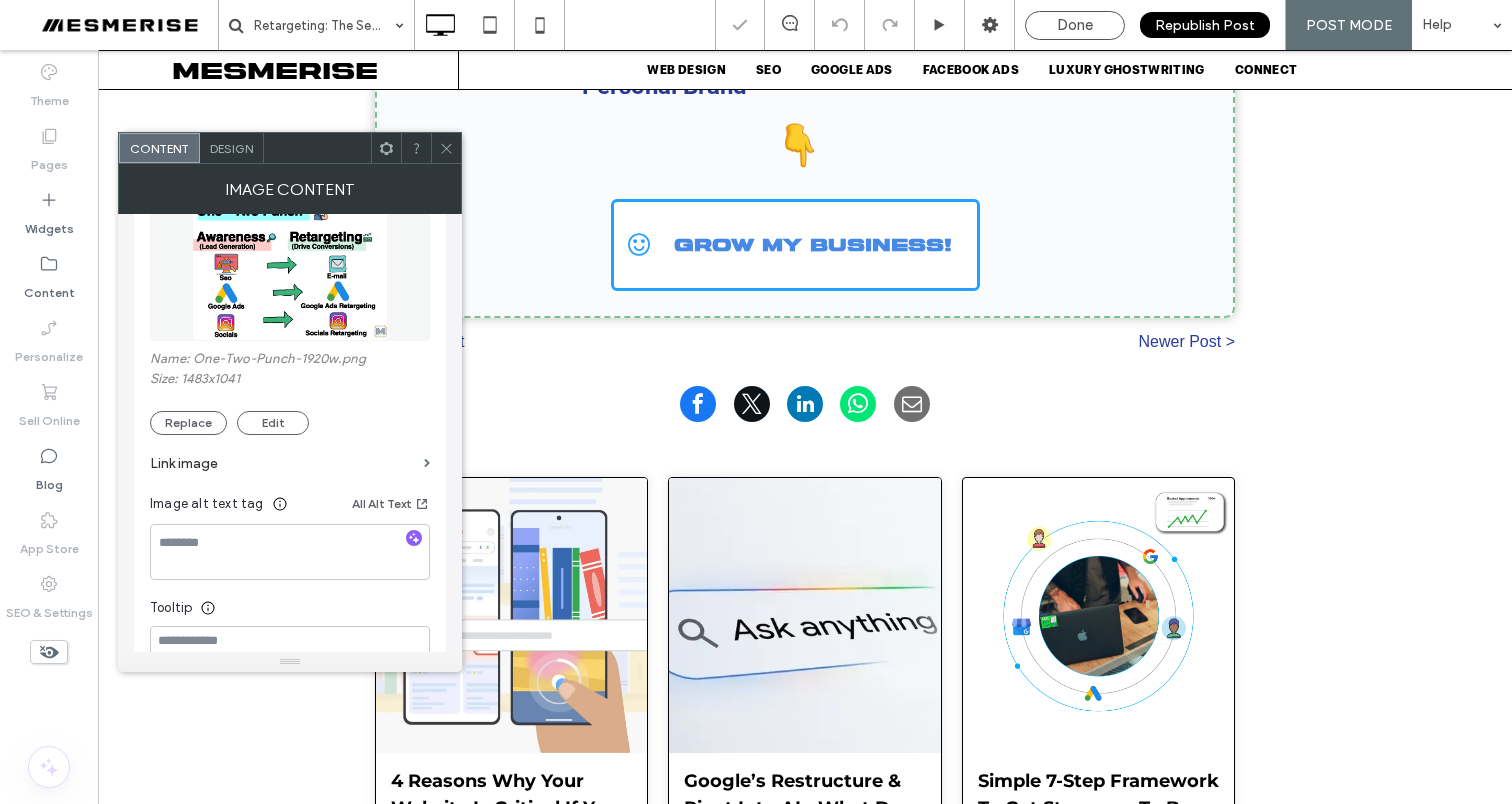 click 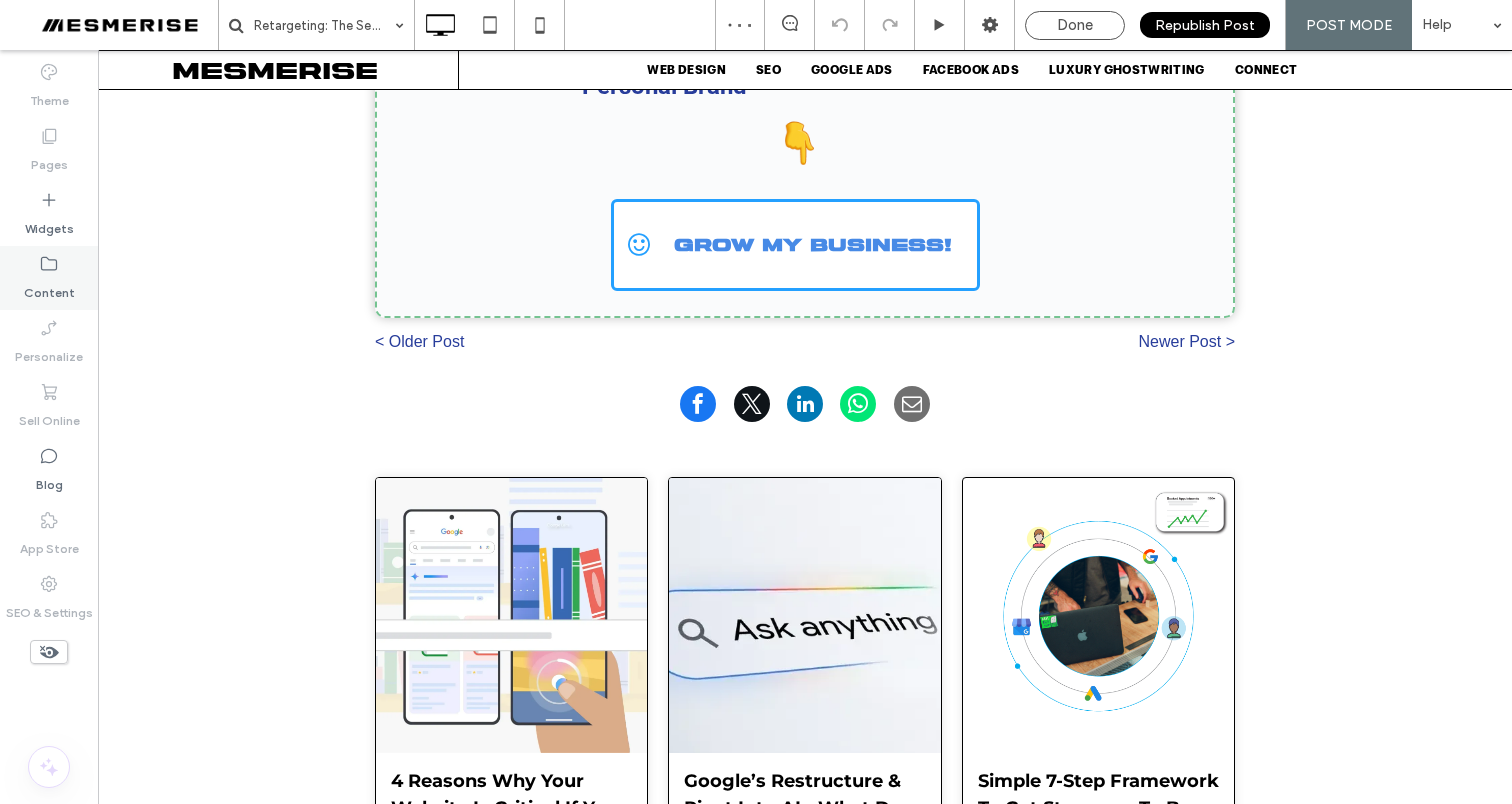 click 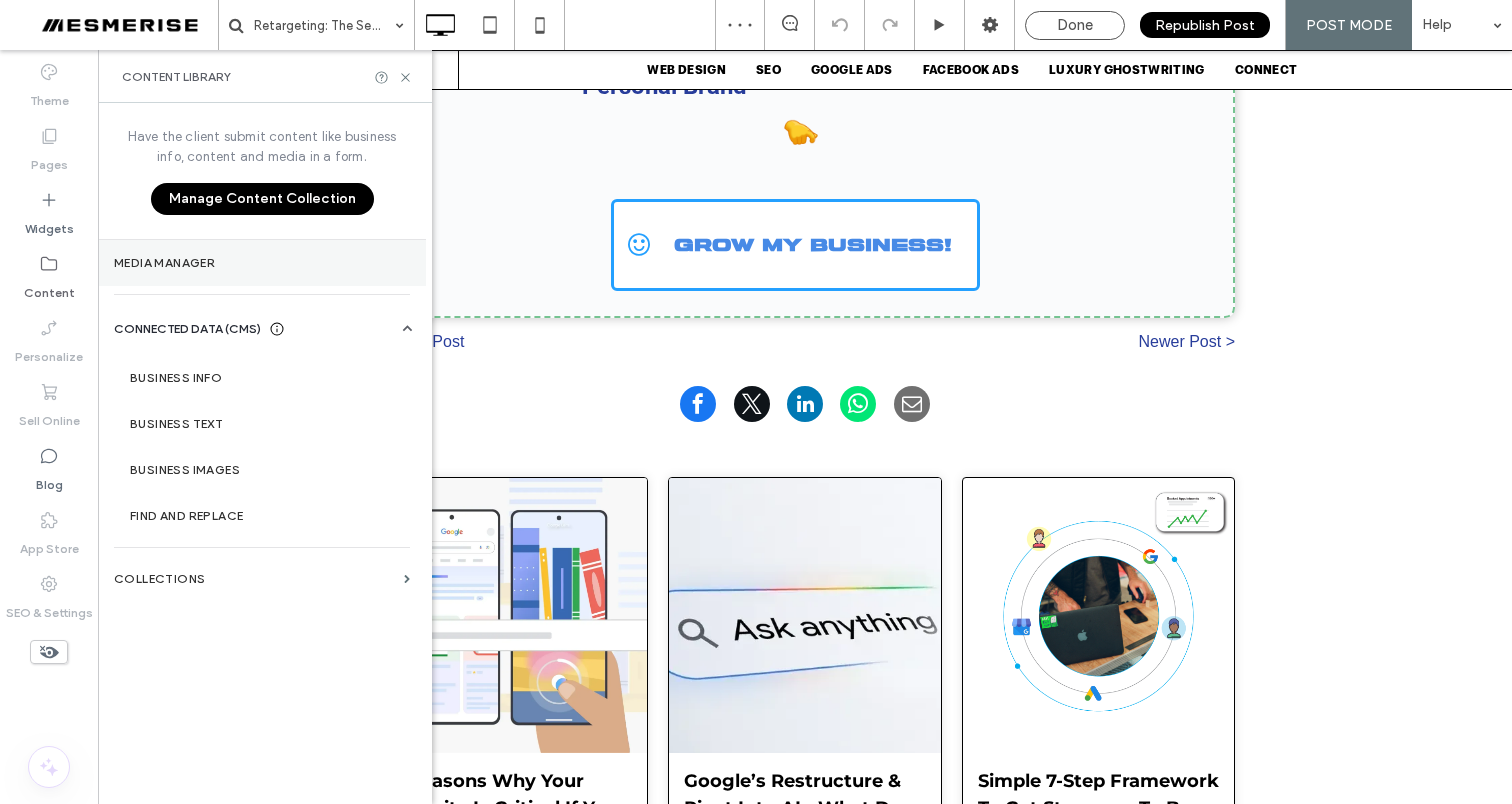 click on "Media Manager" at bounding box center (262, 263) 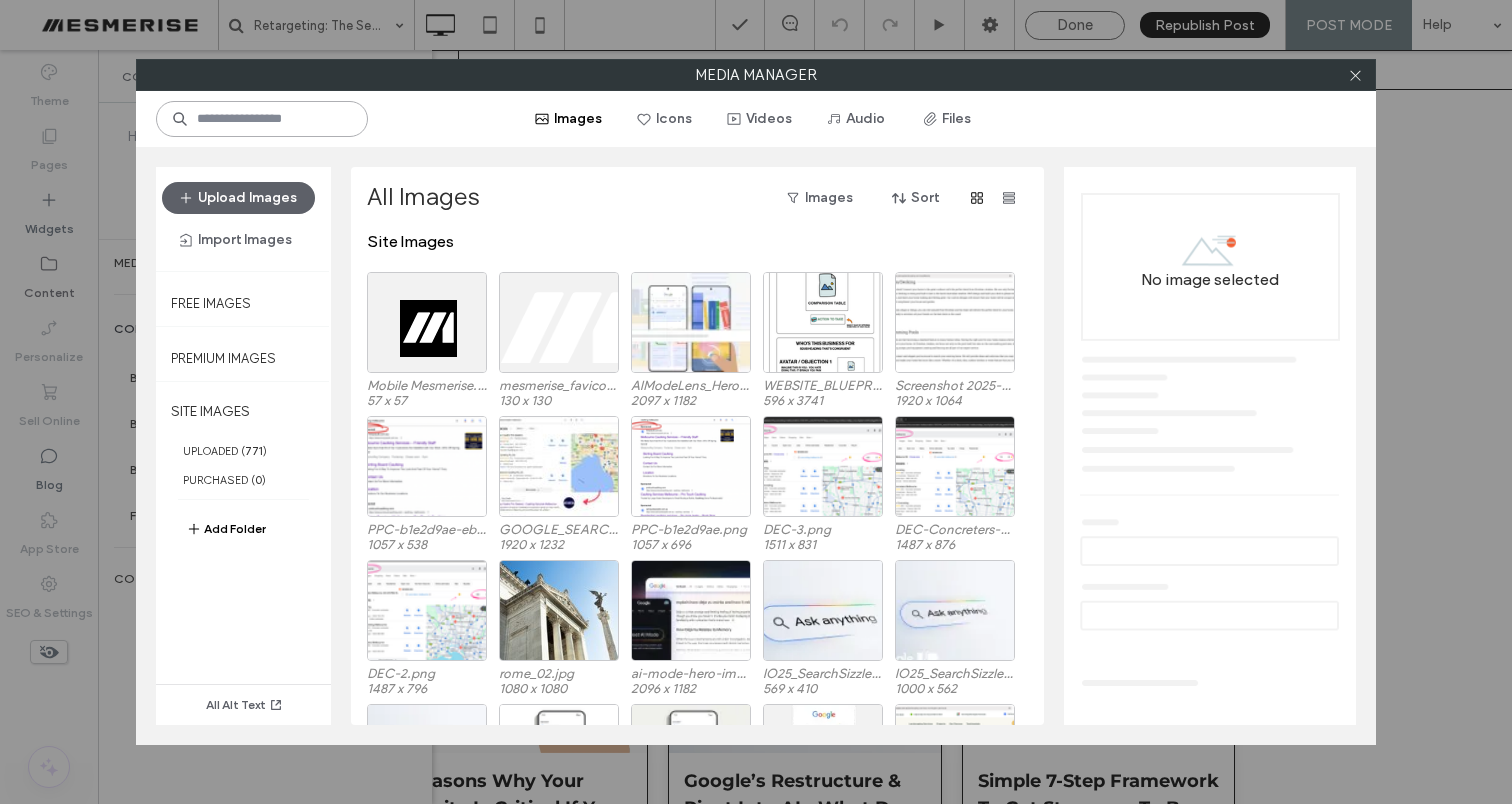click at bounding box center [262, 119] 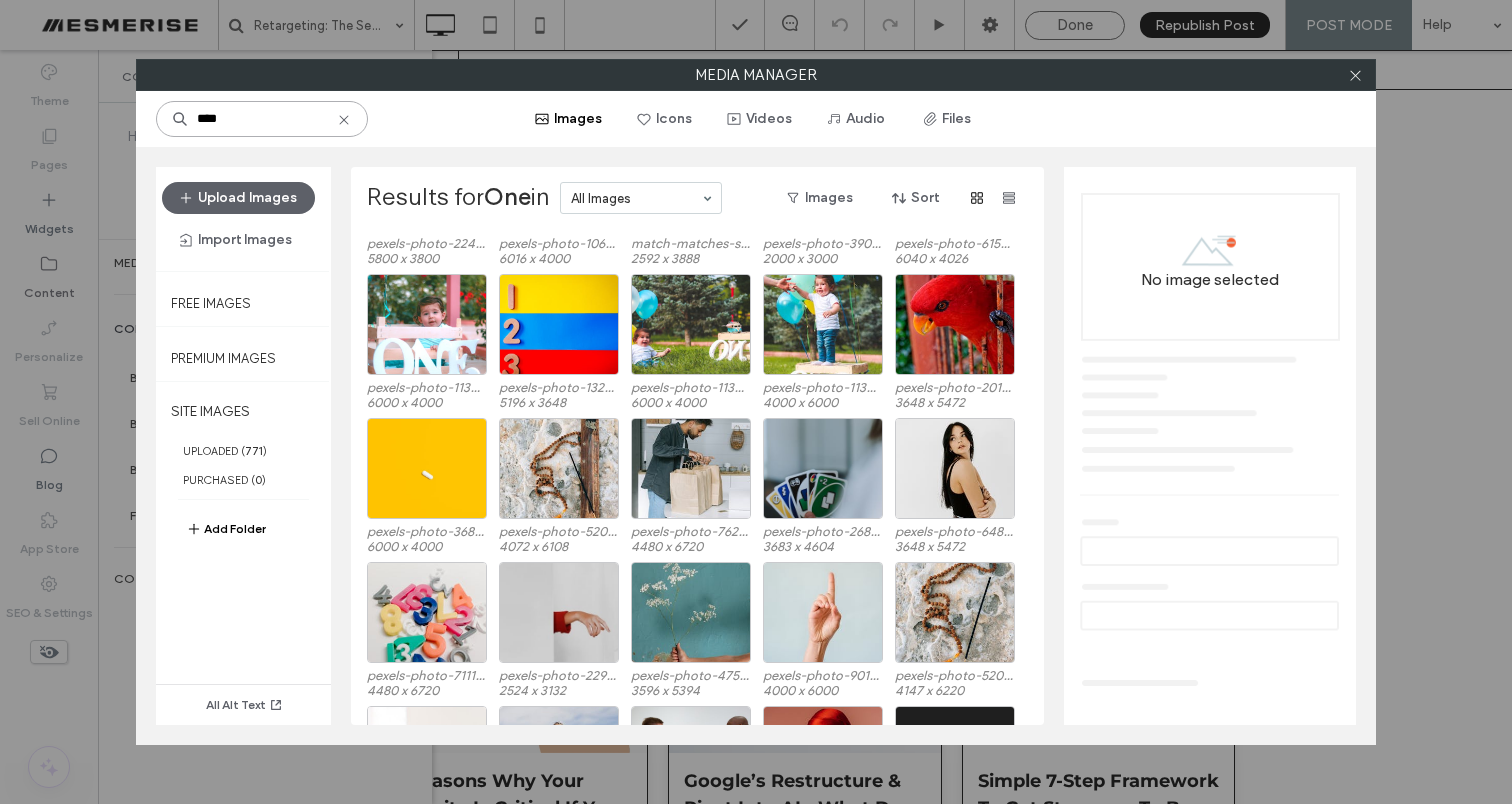 scroll, scrollTop: 0, scrollLeft: 0, axis: both 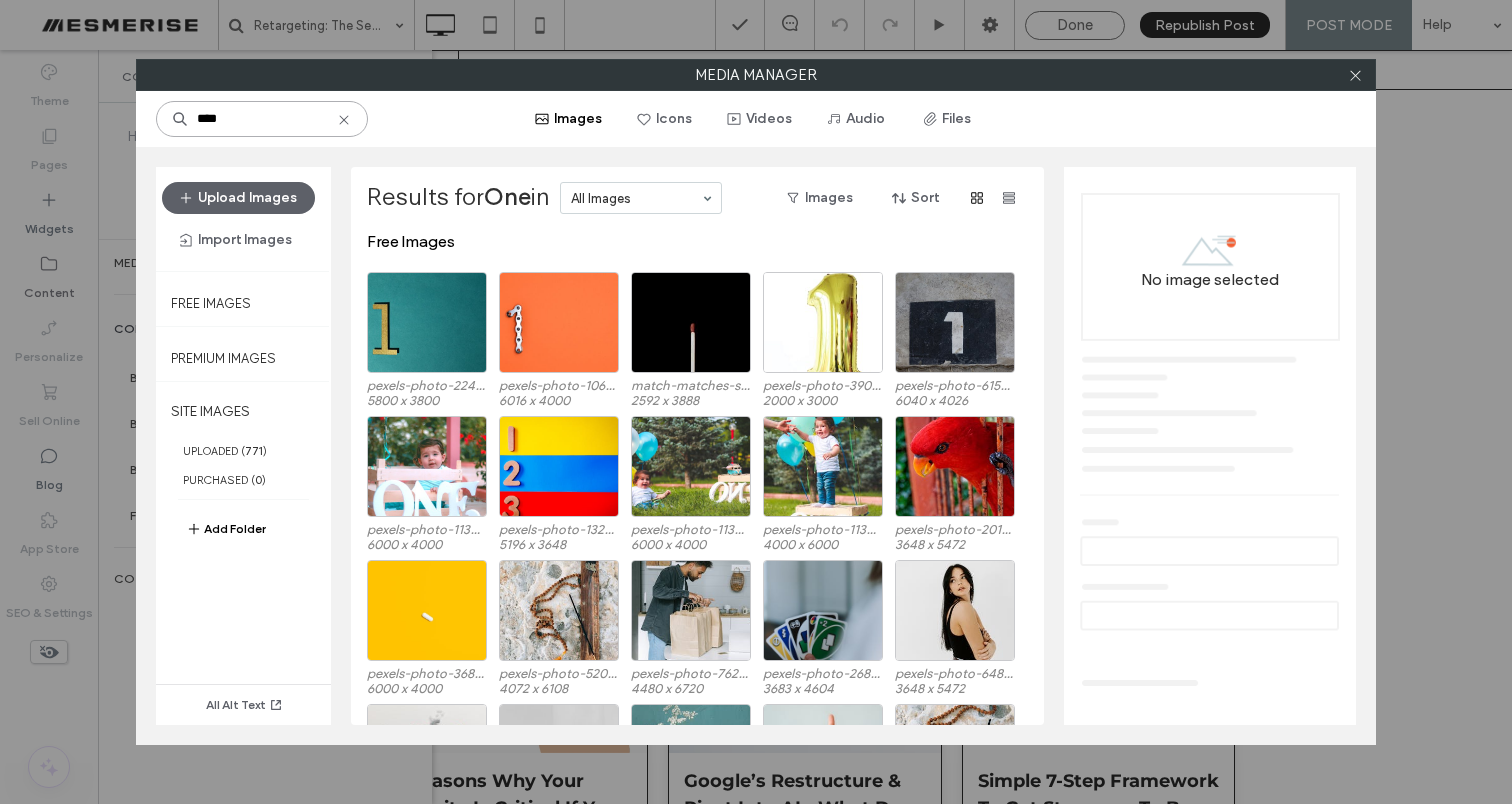type on "***" 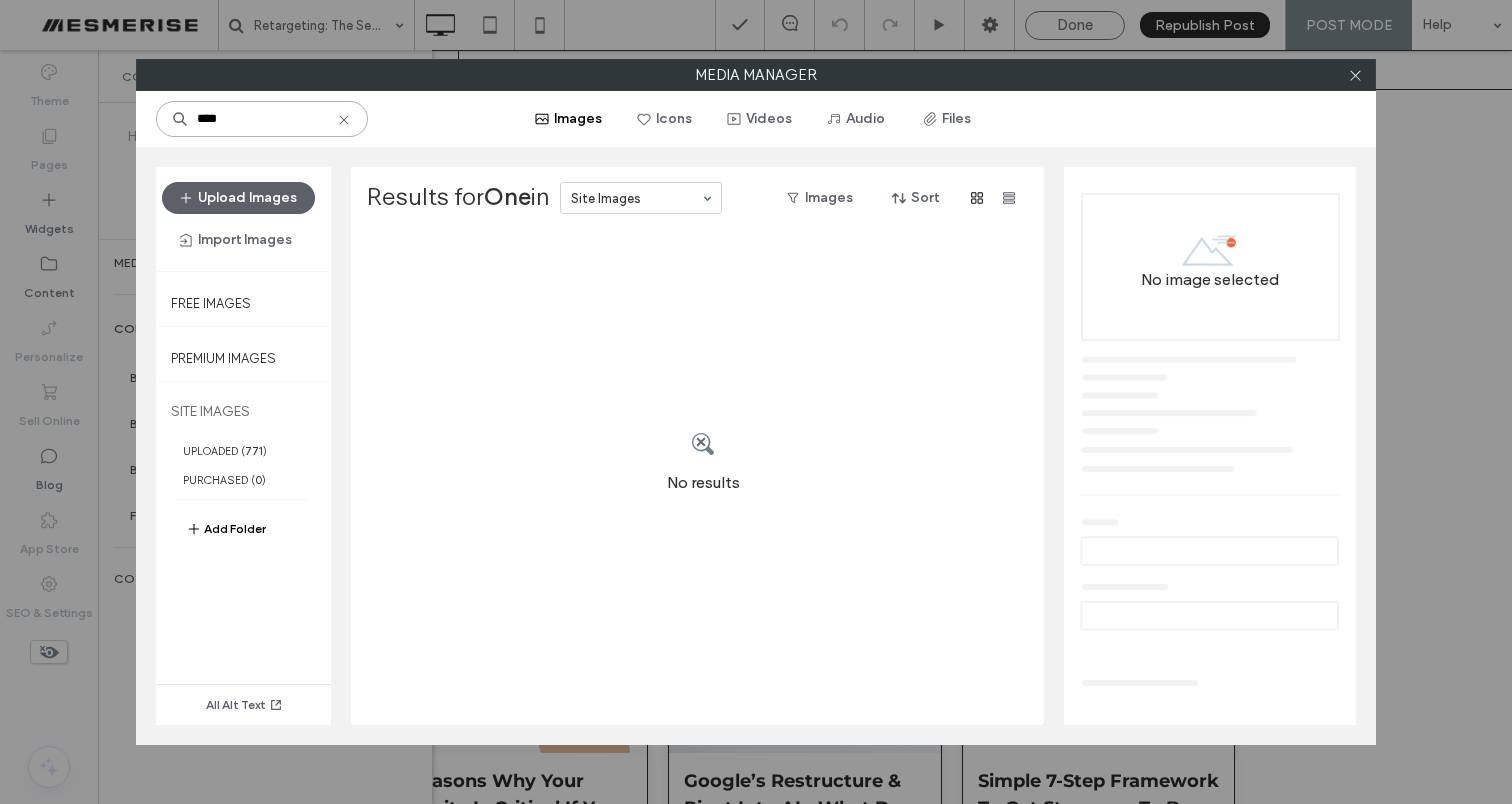 click on "***" at bounding box center [262, 119] 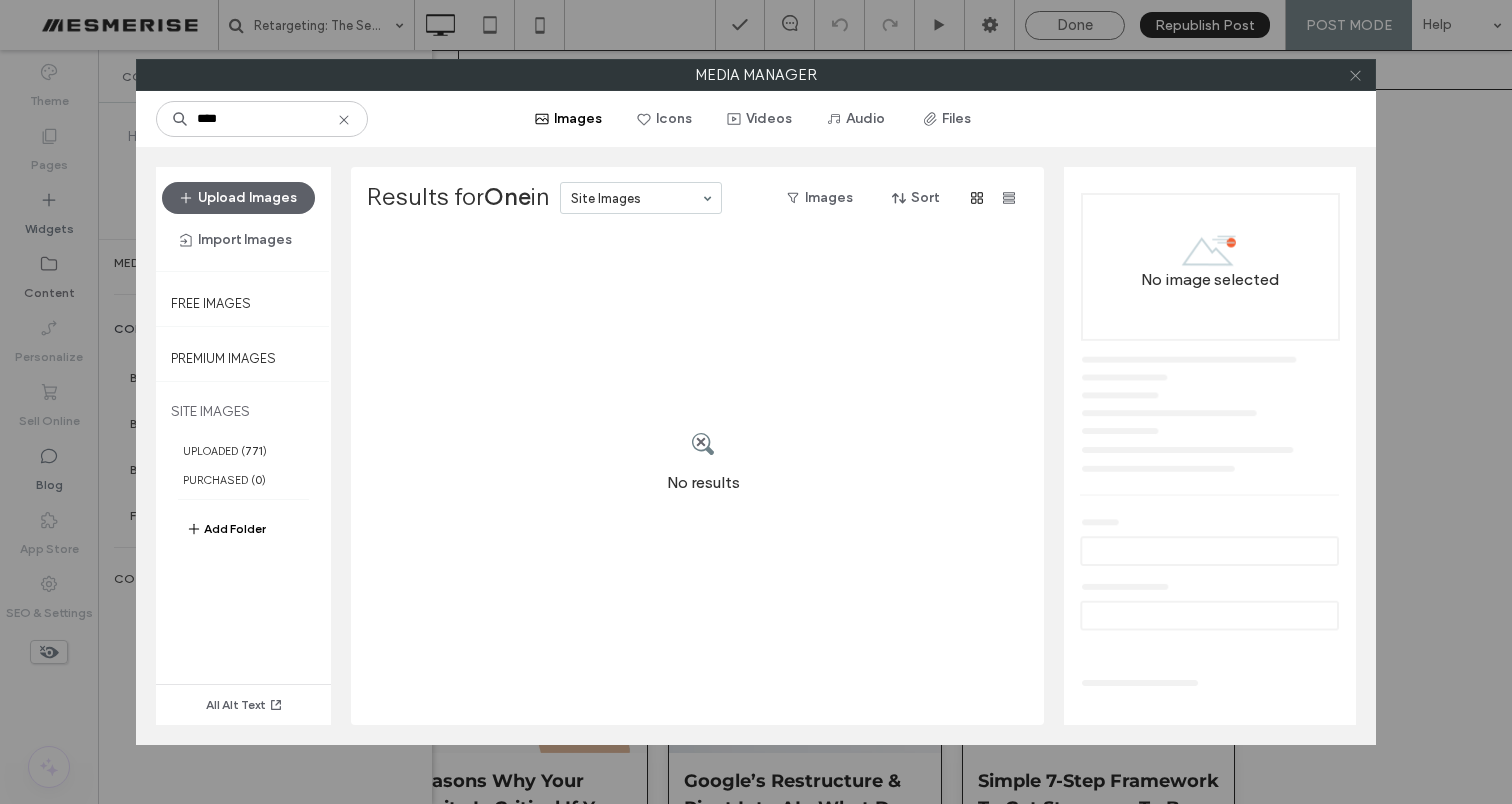click 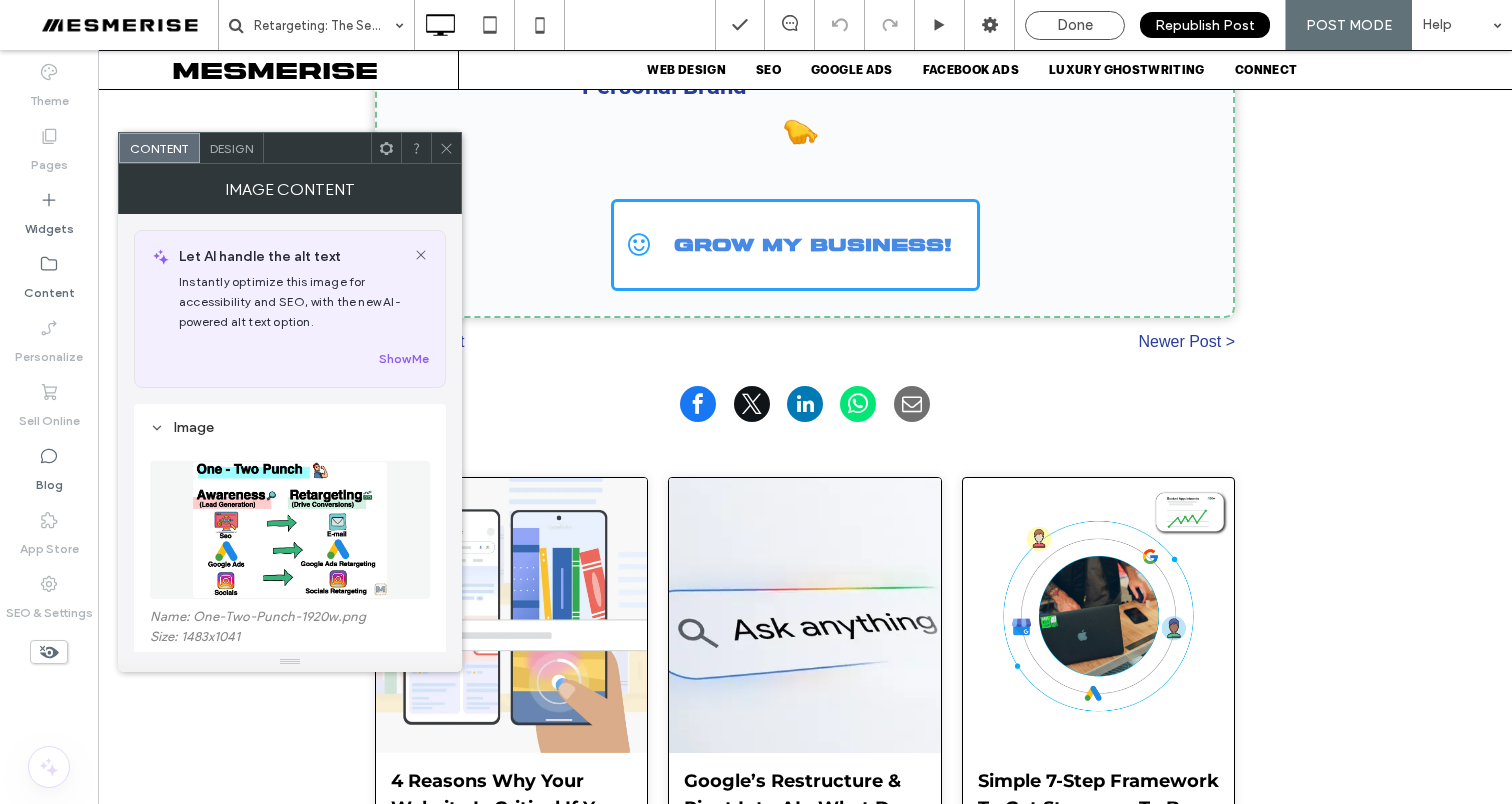 scroll, scrollTop: 23, scrollLeft: 0, axis: vertical 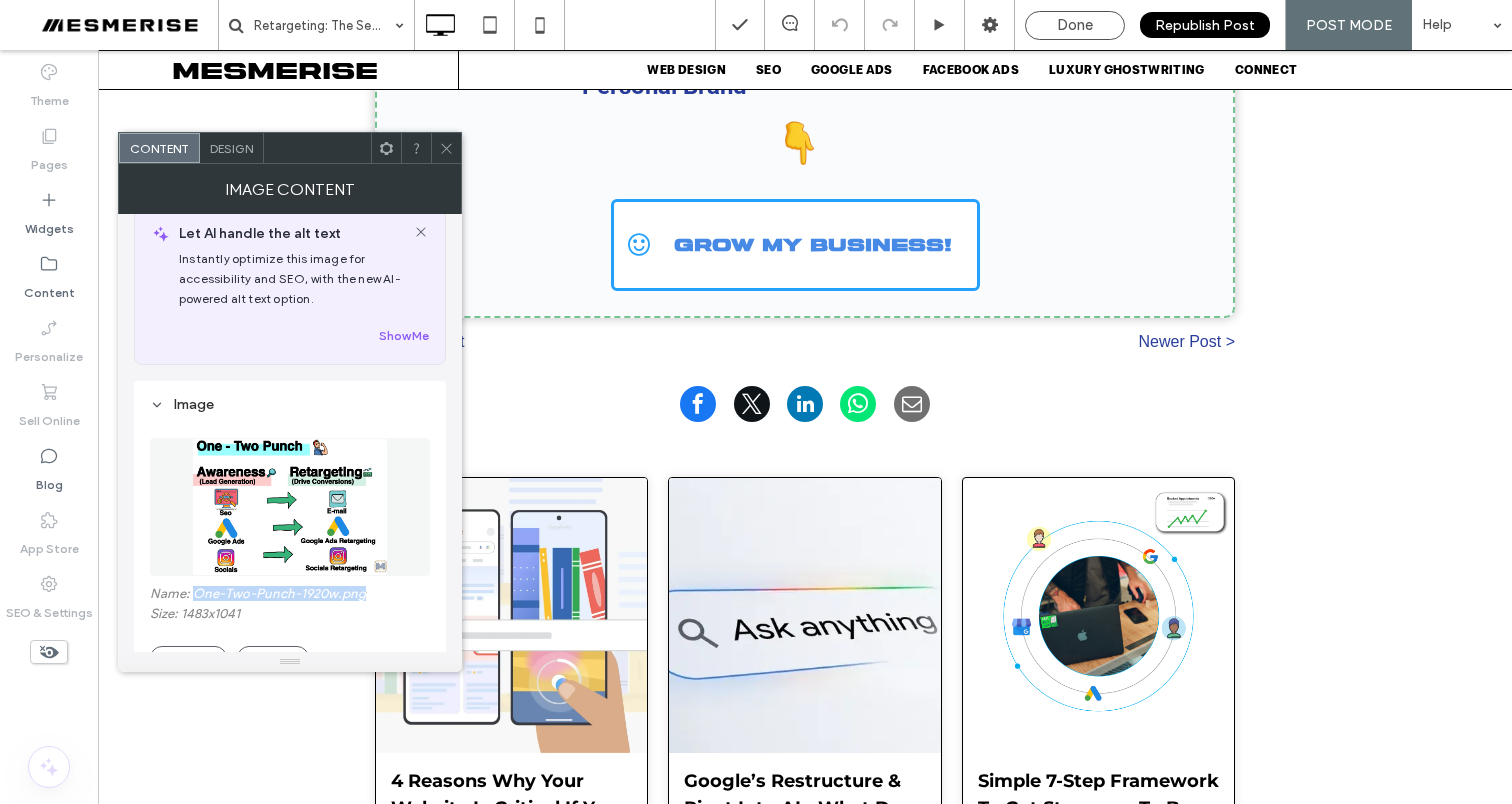 drag, startPoint x: 193, startPoint y: 596, endPoint x: 364, endPoint y: 605, distance: 171.23668 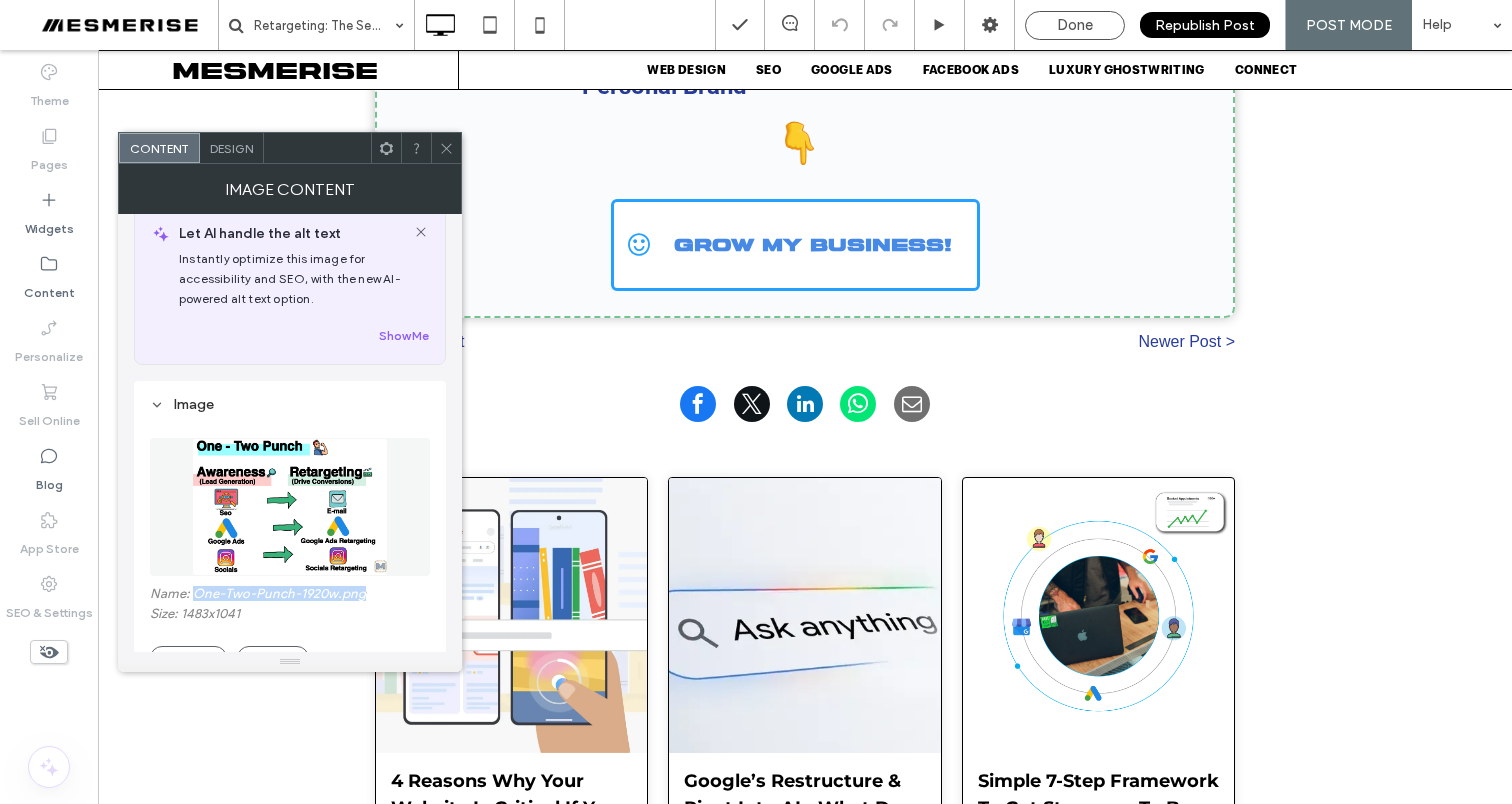 click on "Name: One-Two-Punch-1920w.png" at bounding box center (290, 596) 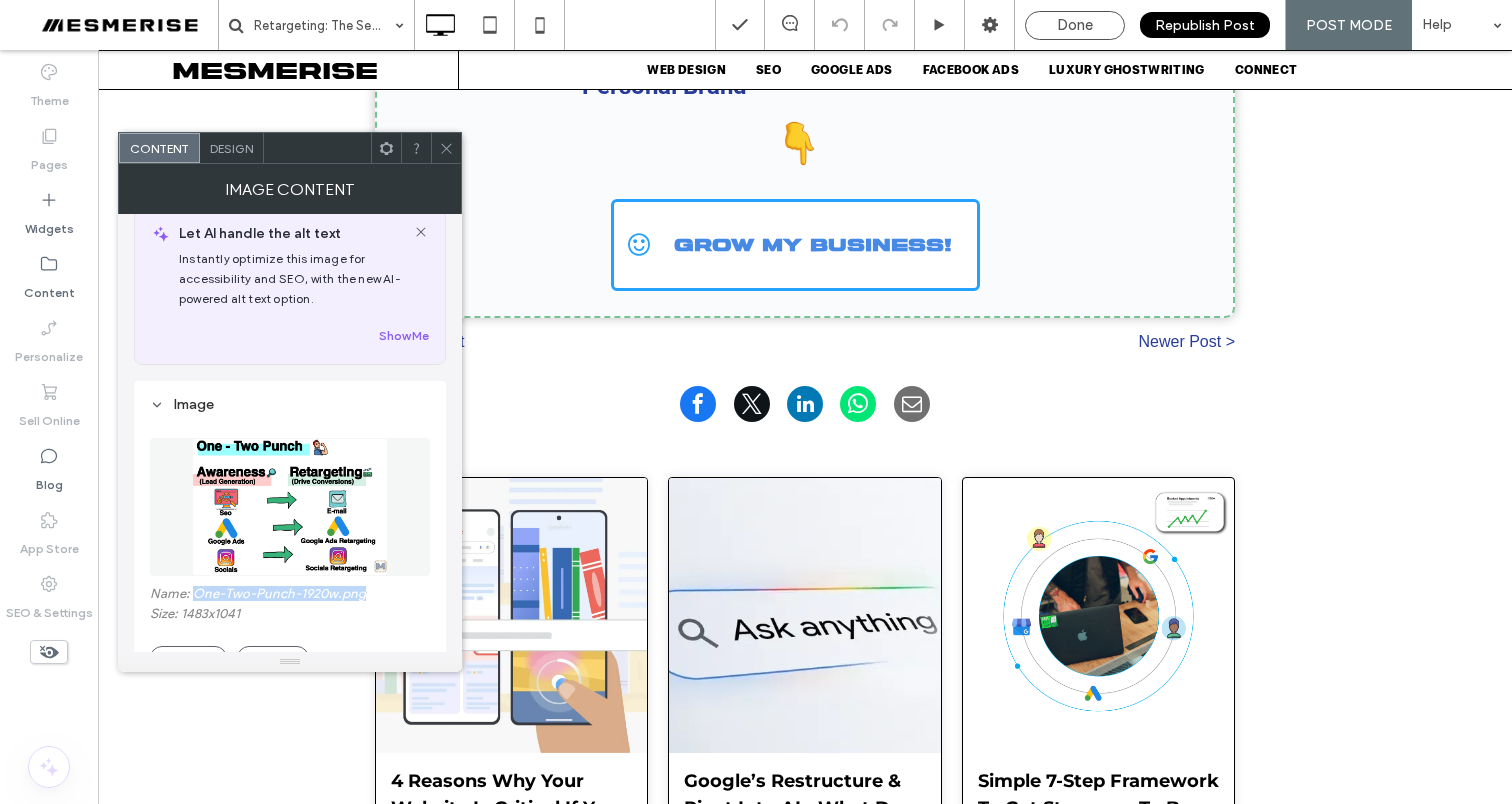 copy on "One-Two-Punch-1920w.png" 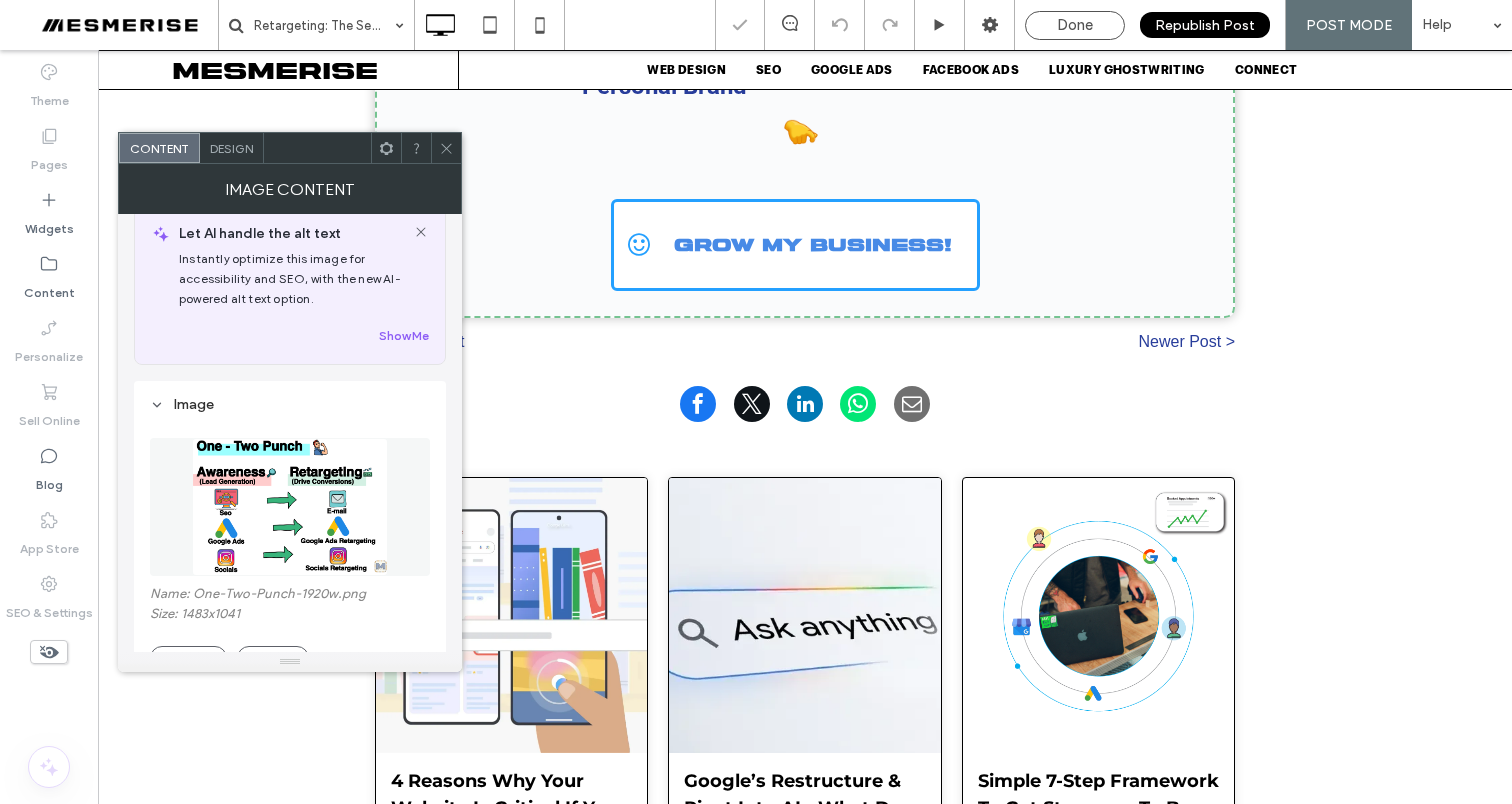 click at bounding box center [446, 148] 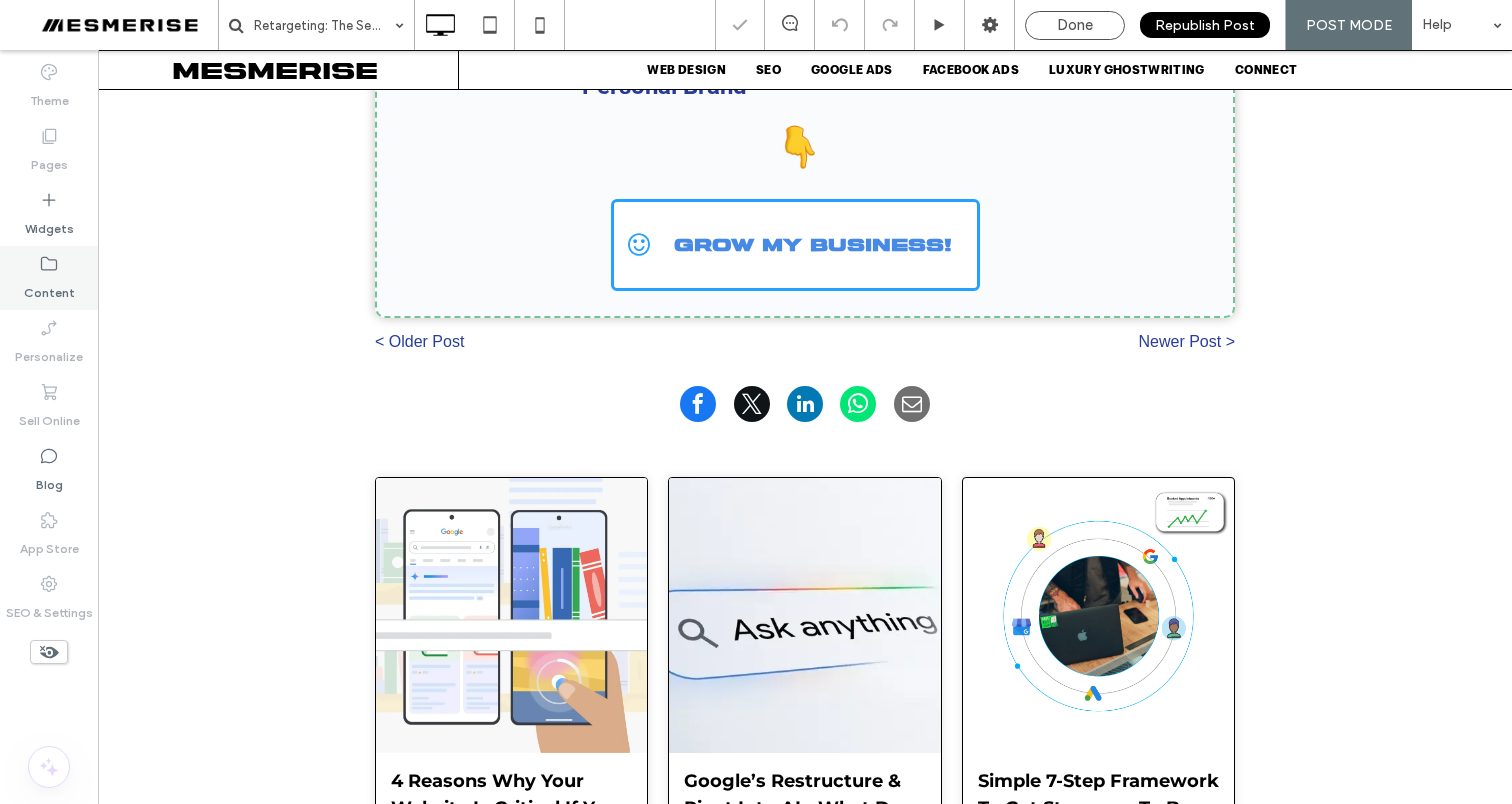 click on "Content" at bounding box center [49, 288] 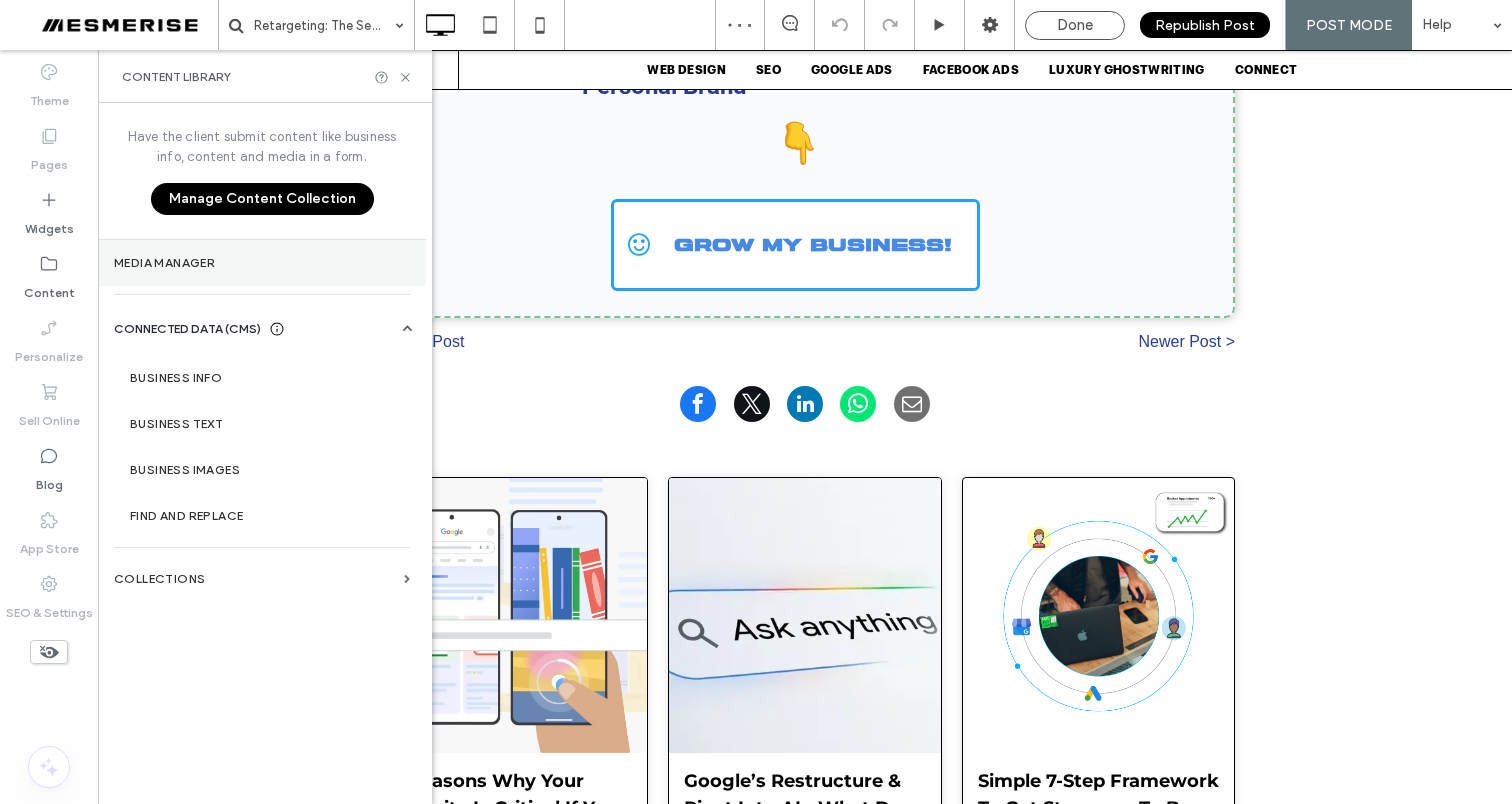 click on "Media Manager" at bounding box center (262, 263) 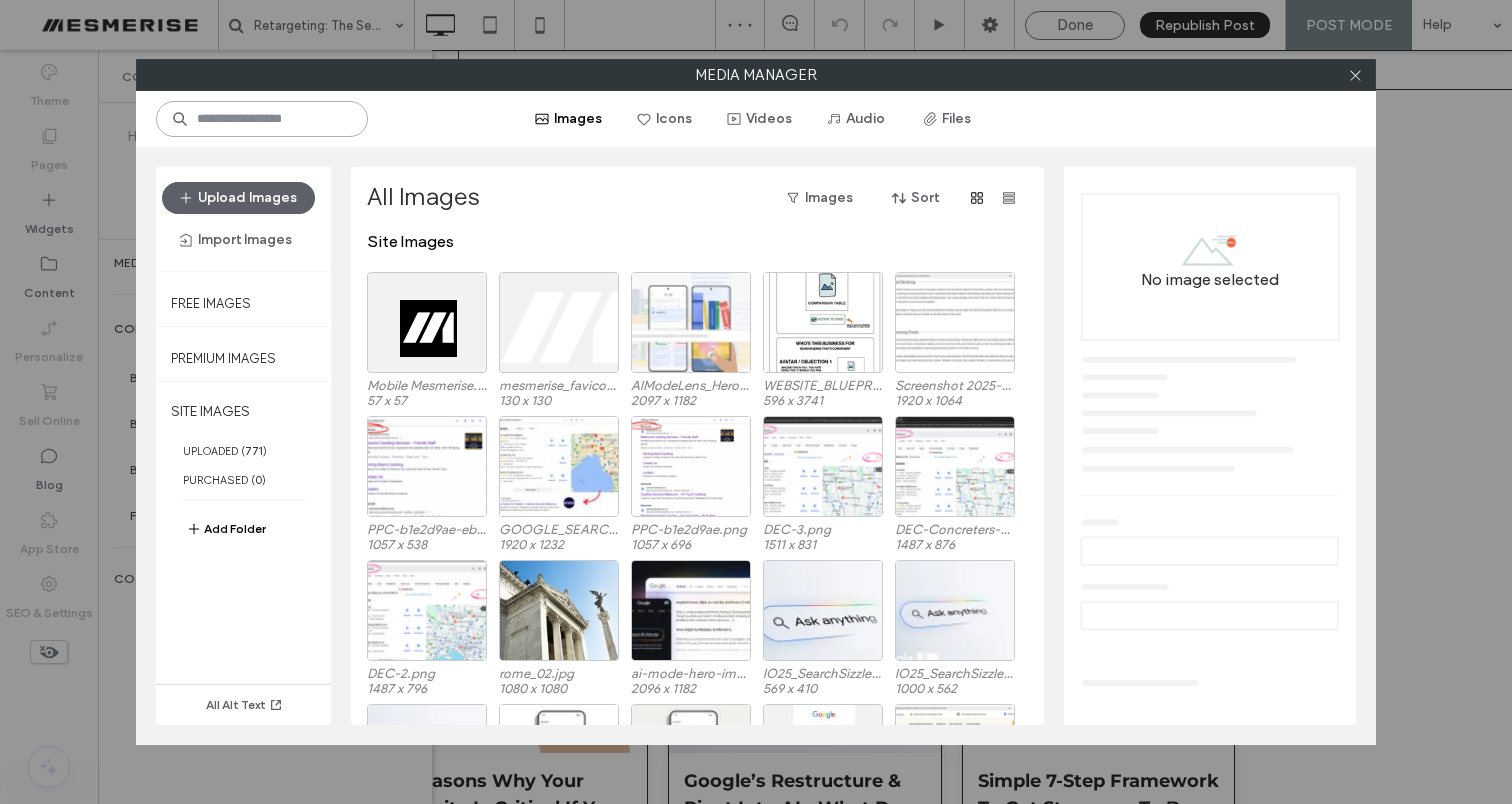 click at bounding box center [262, 119] 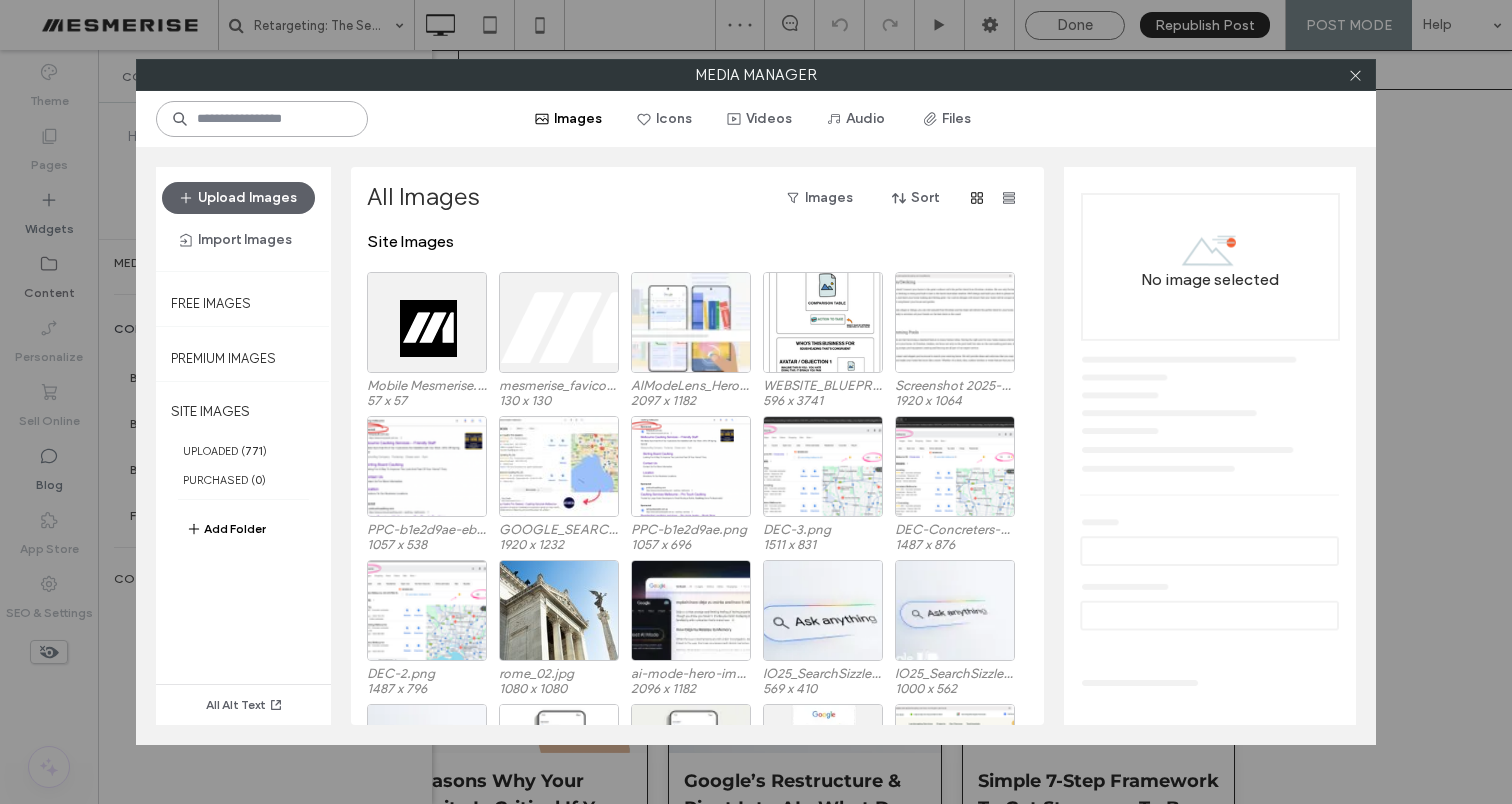 paste on "**********" 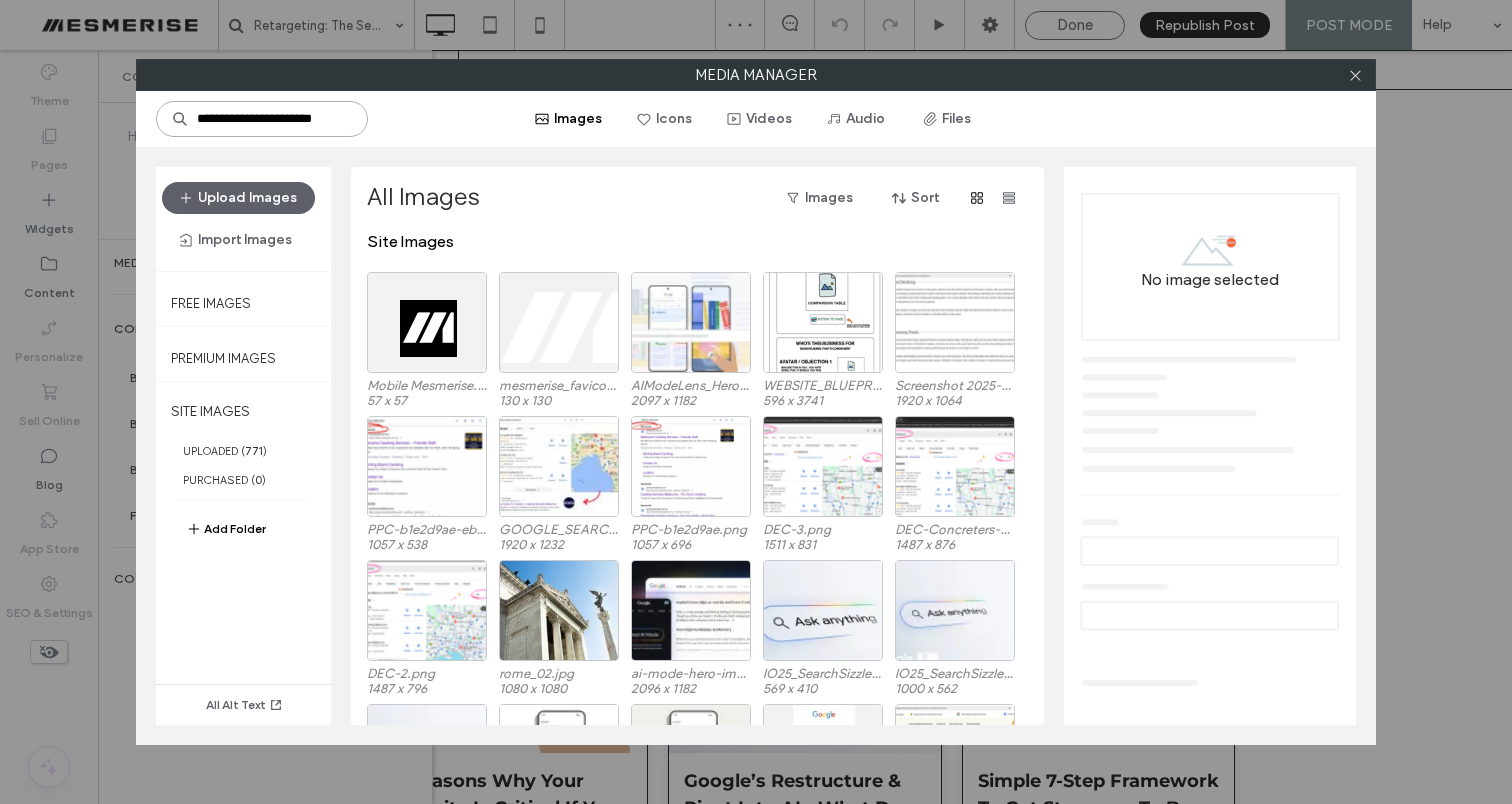 scroll, scrollTop: 0, scrollLeft: 47, axis: horizontal 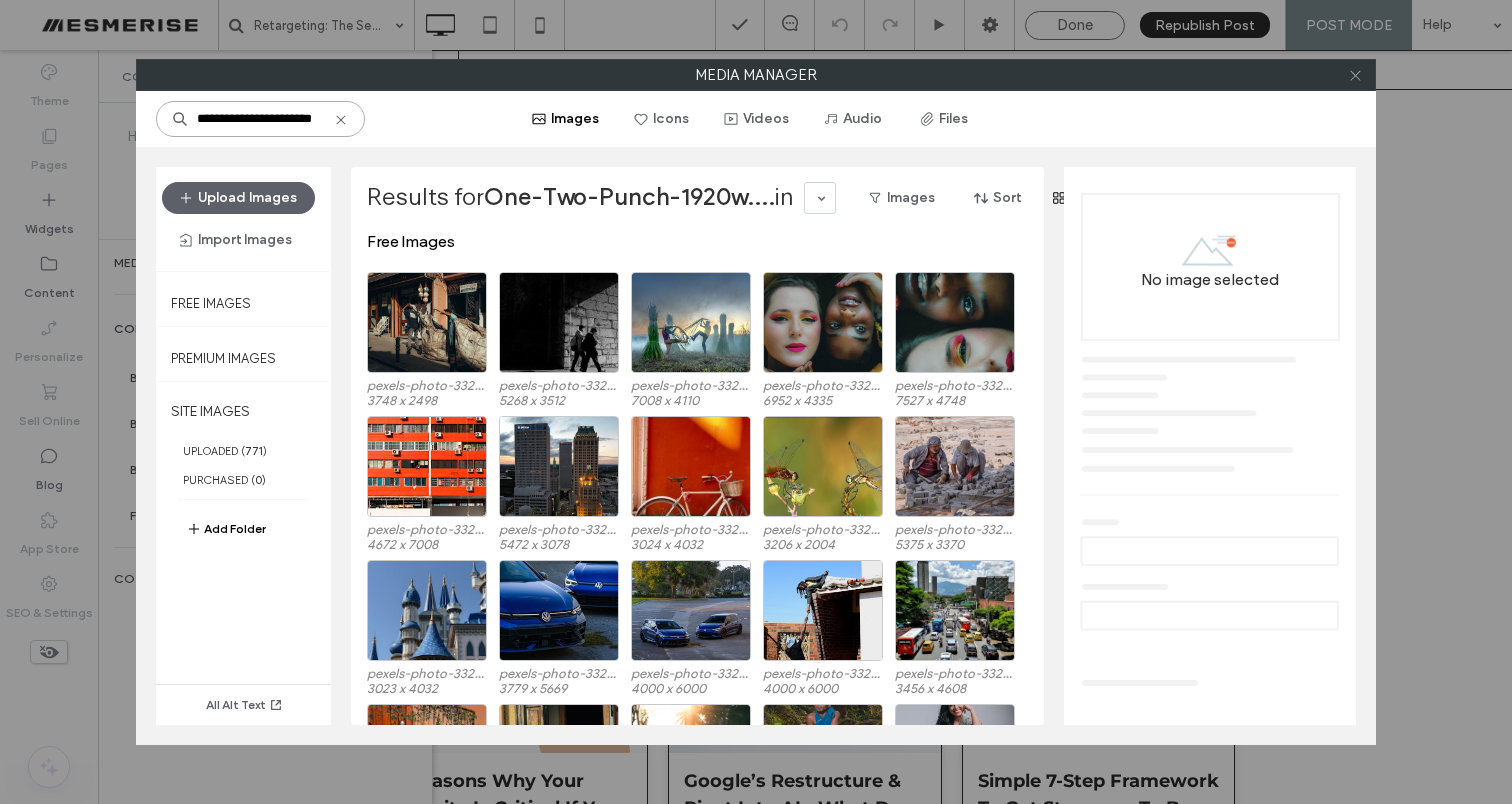 type on "**********" 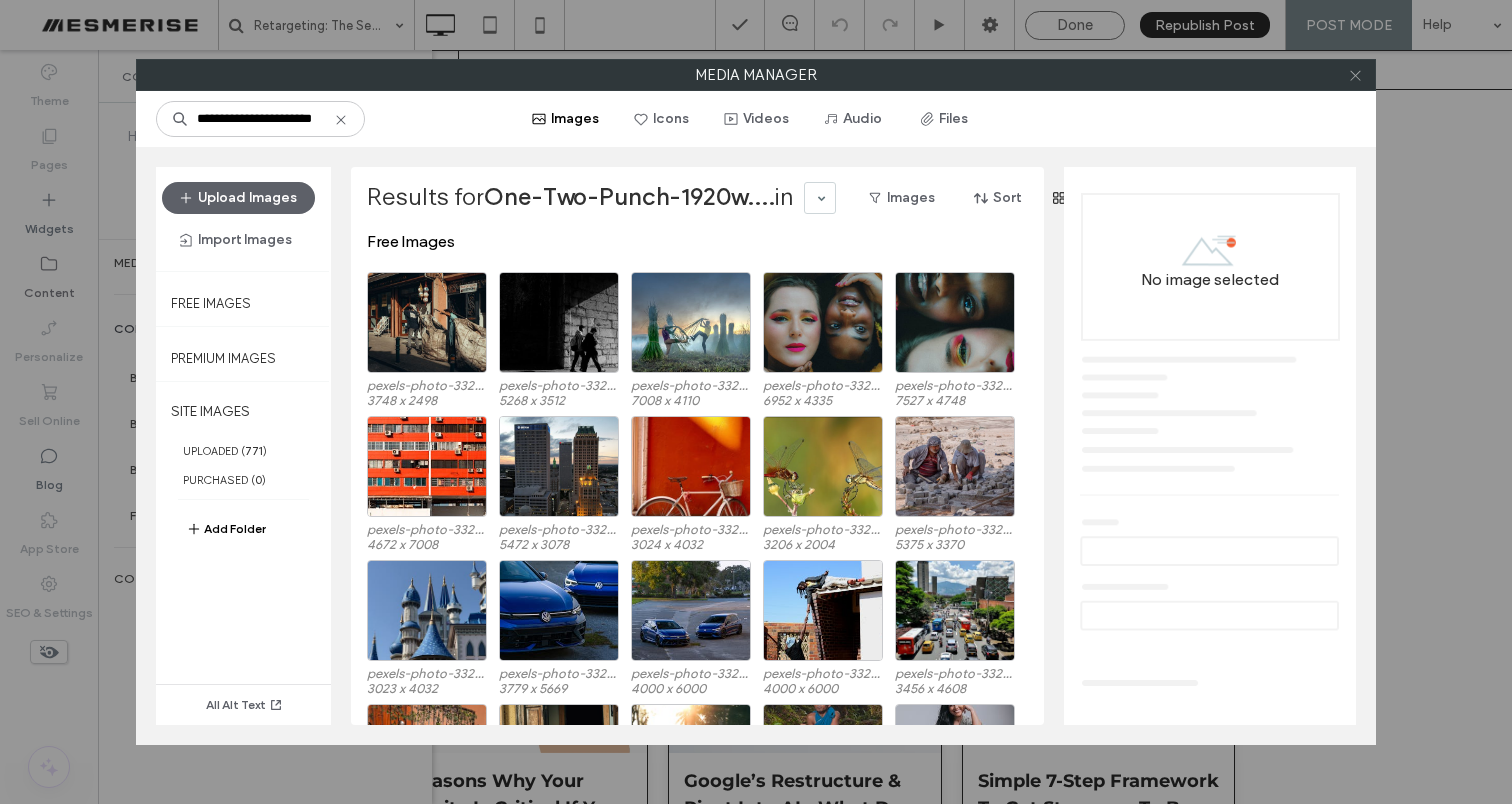 click 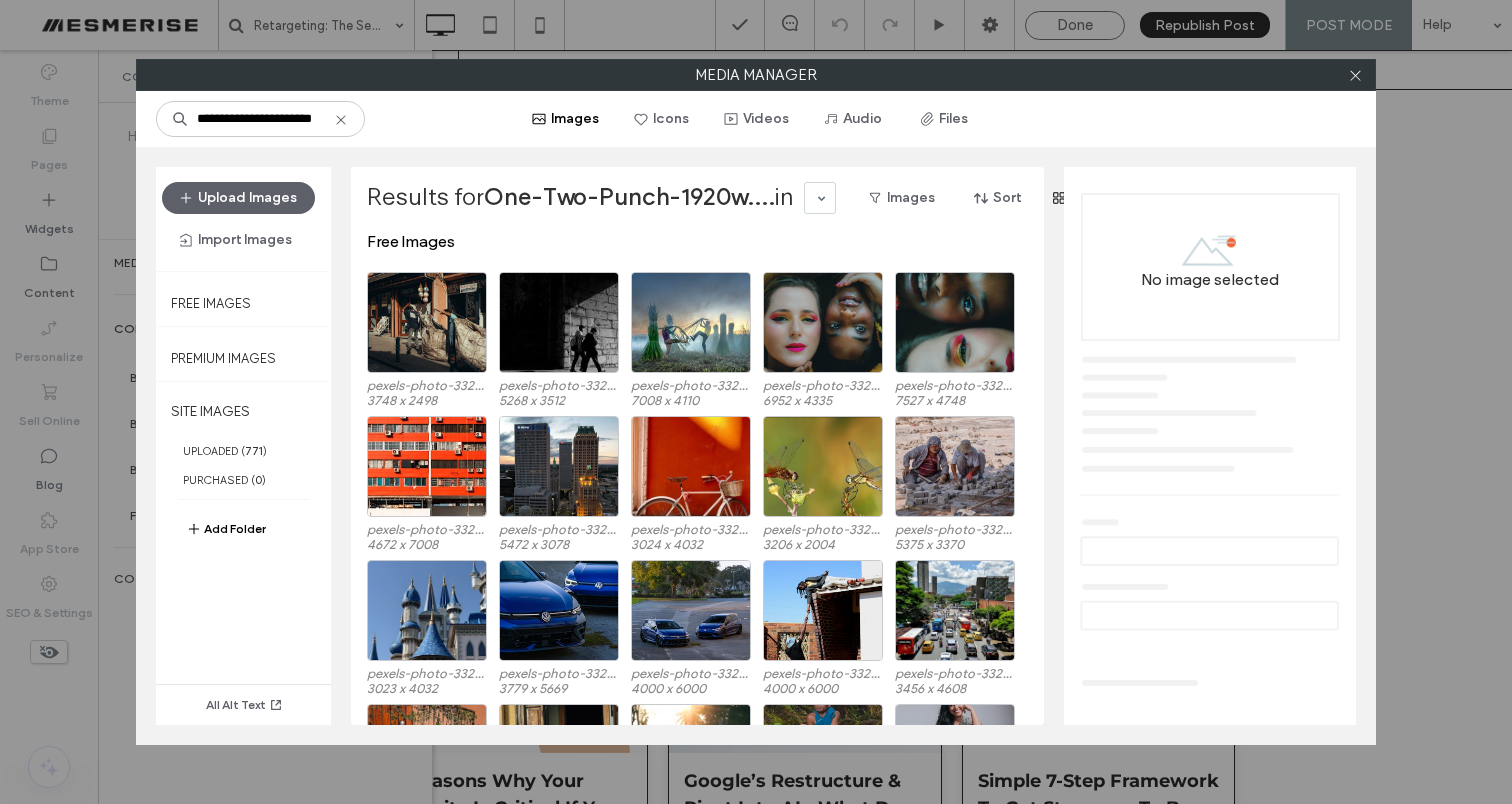 scroll, scrollTop: 0, scrollLeft: 0, axis: both 